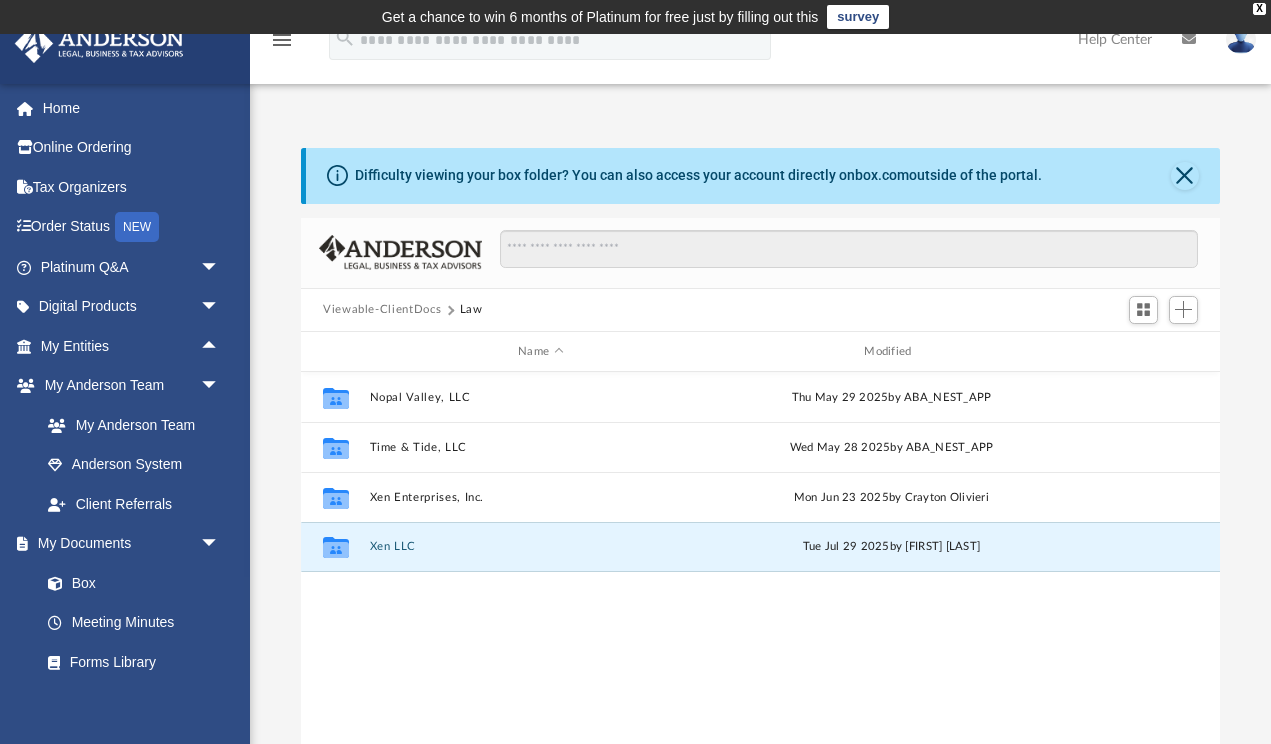scroll, scrollTop: 0, scrollLeft: 0, axis: both 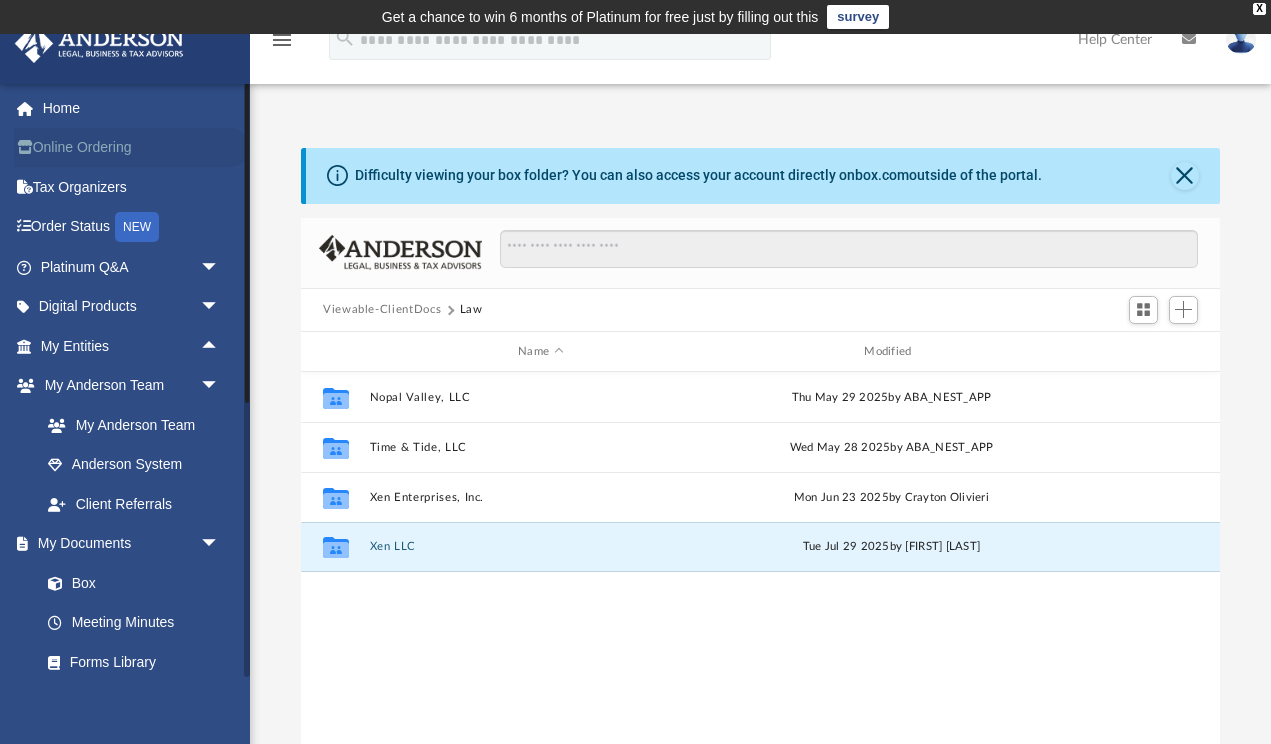 click on "Online Ordering" at bounding box center [132, 148] 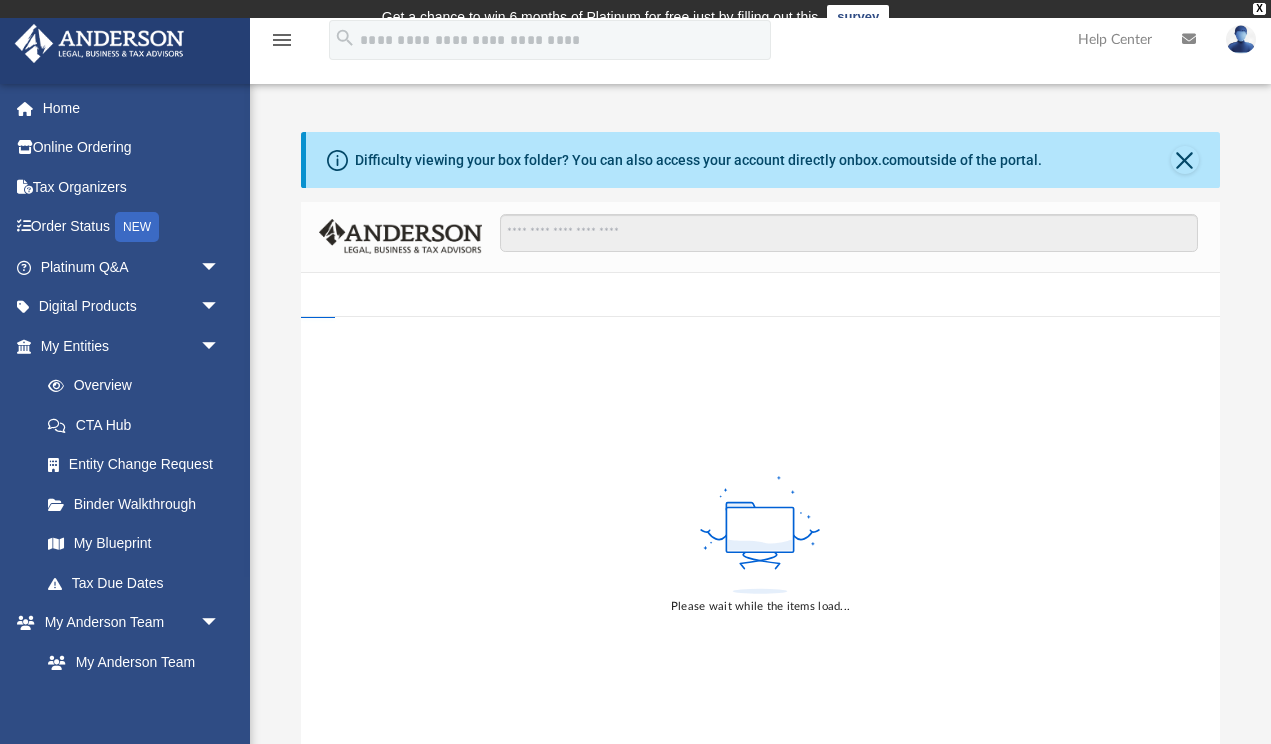 scroll, scrollTop: 0, scrollLeft: 0, axis: both 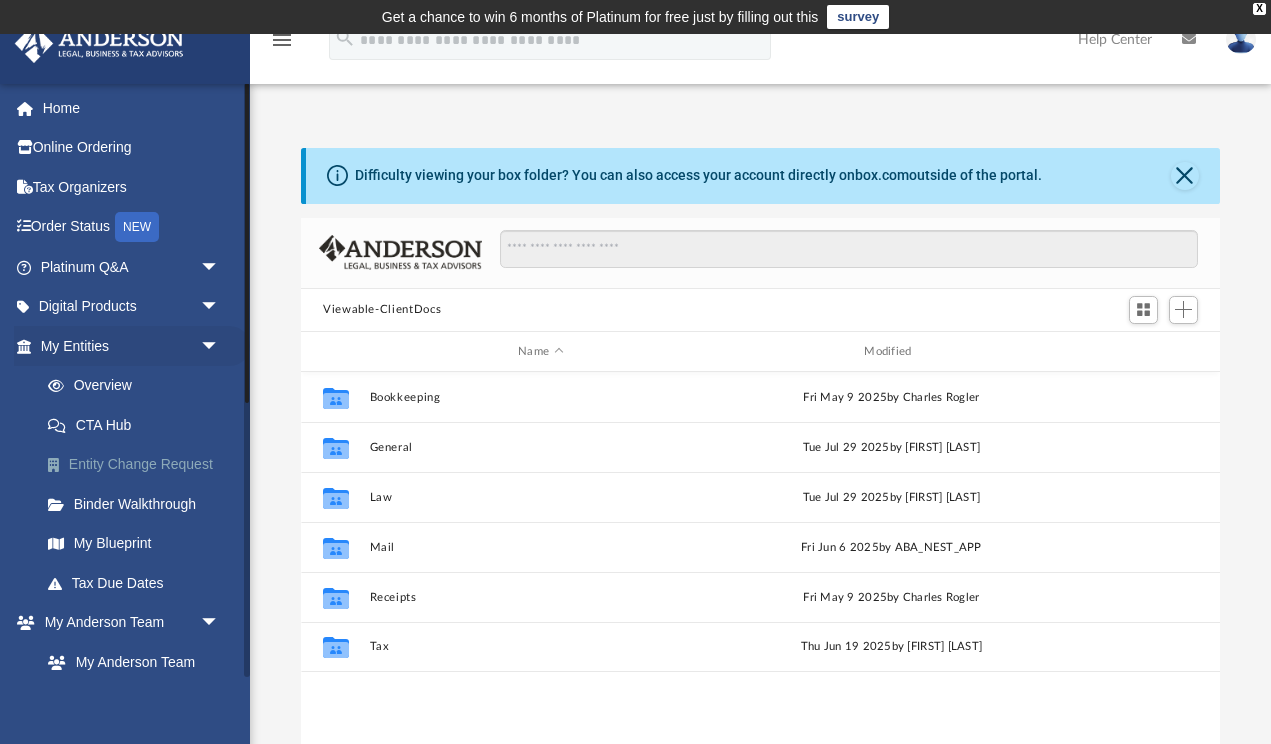 click on "Entity Change Request" at bounding box center [139, 465] 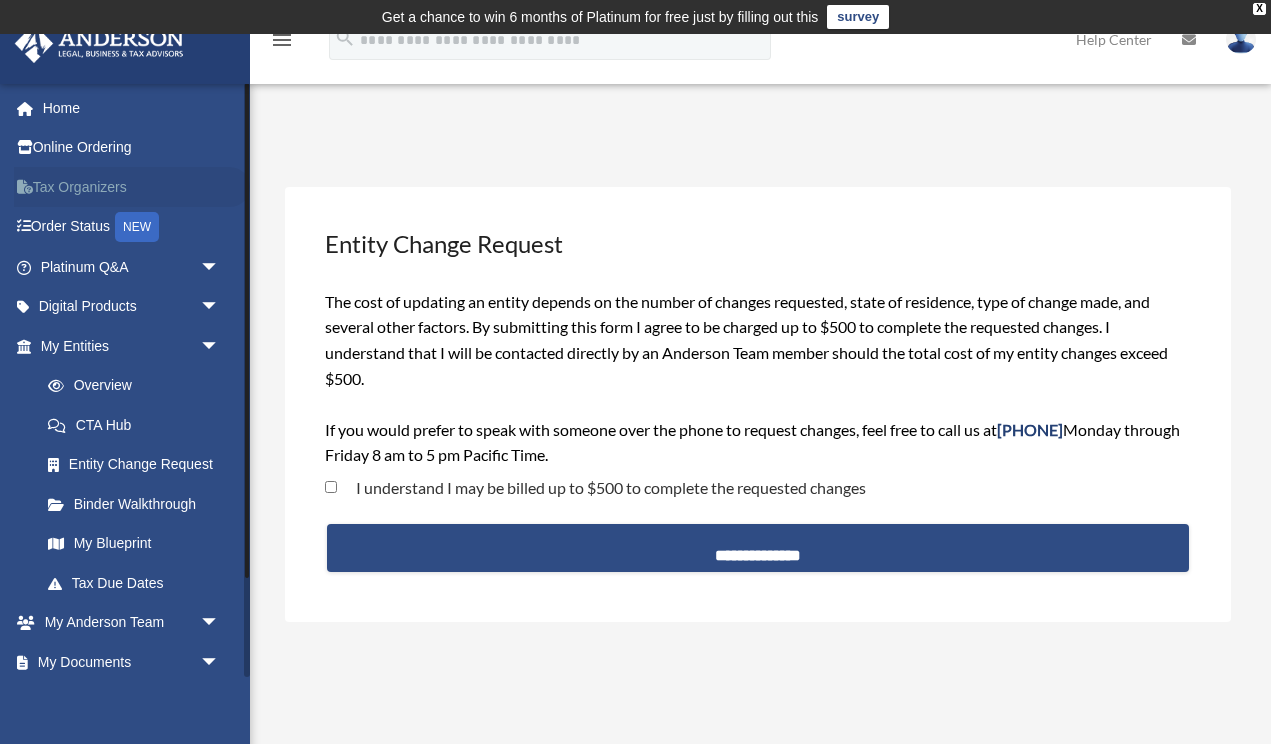 scroll, scrollTop: 0, scrollLeft: 0, axis: both 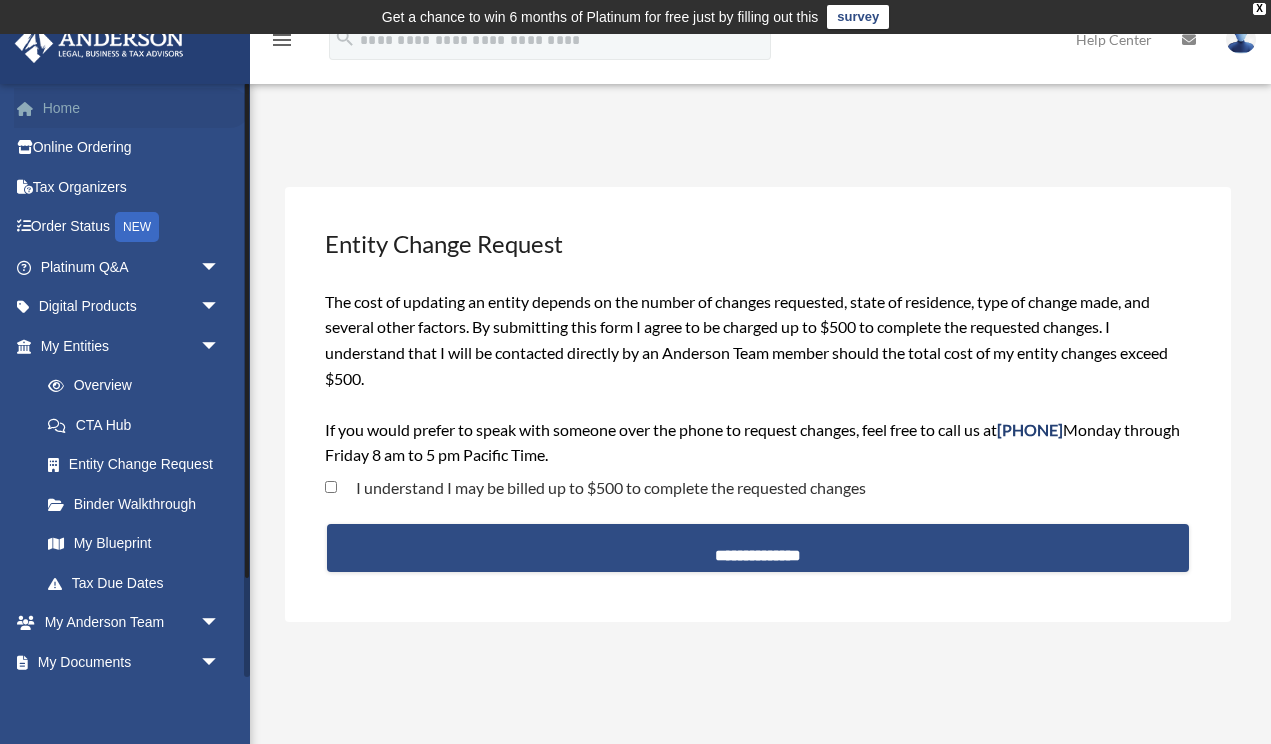 click on "Home" at bounding box center [132, 108] 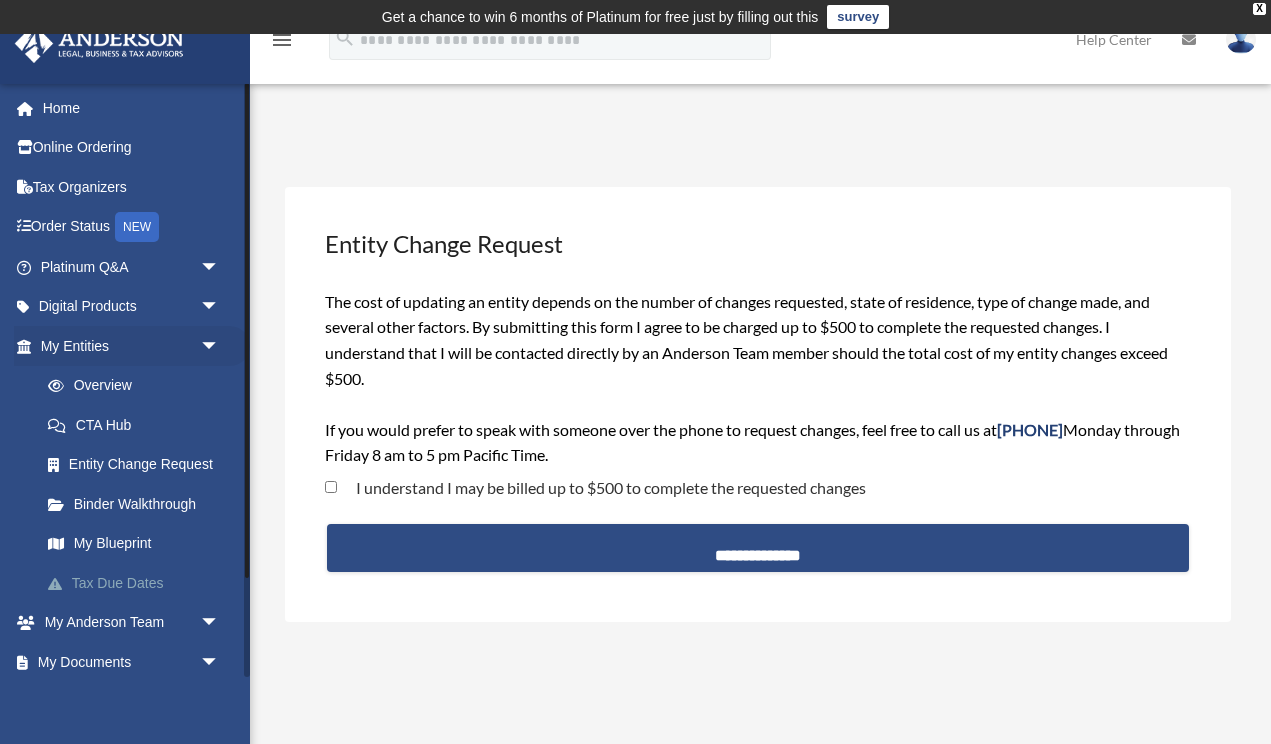 click on "Tax Due Dates" at bounding box center (139, 583) 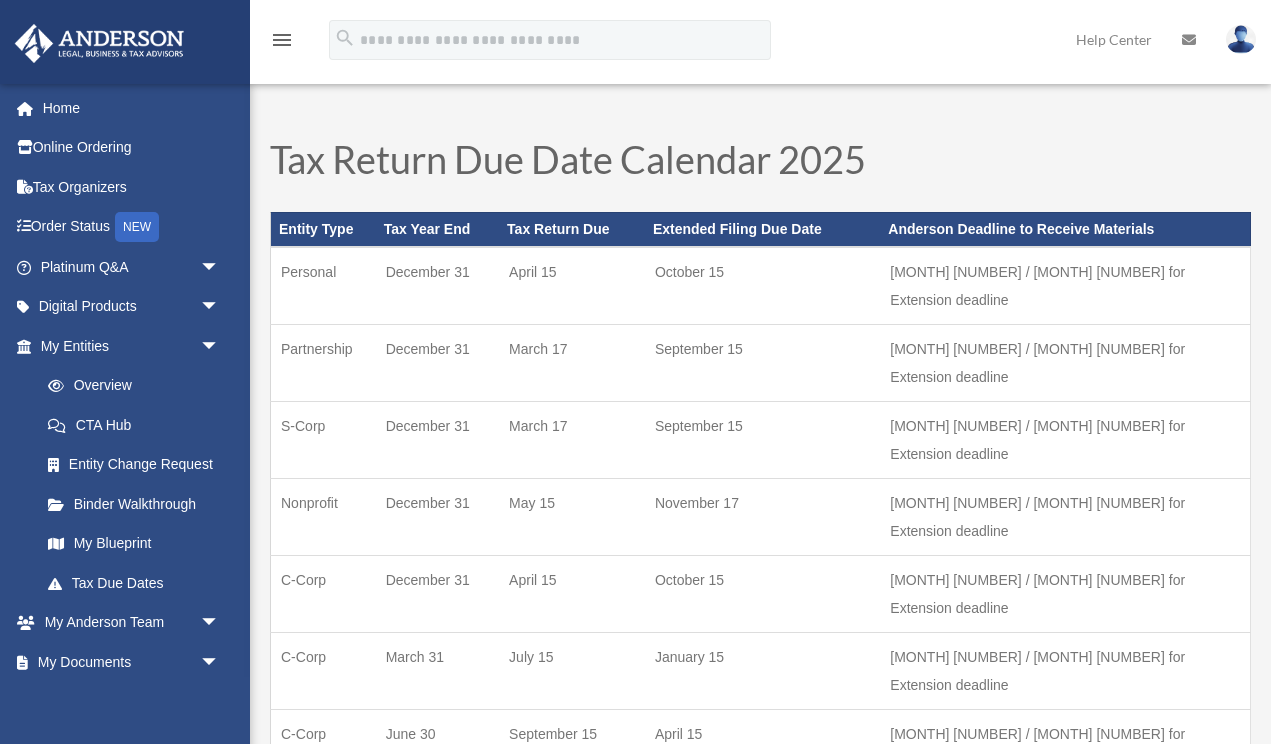 scroll, scrollTop: 0, scrollLeft: 0, axis: both 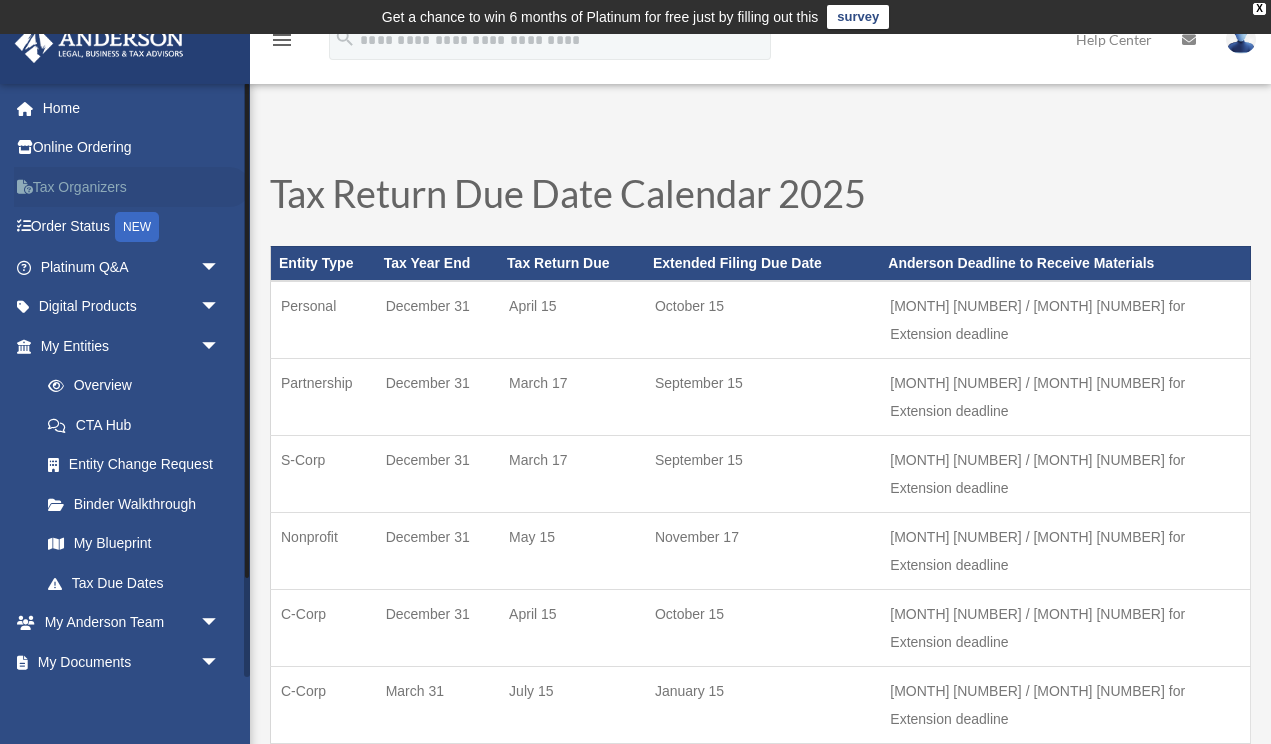 click on "Tax Organizers" at bounding box center [132, 187] 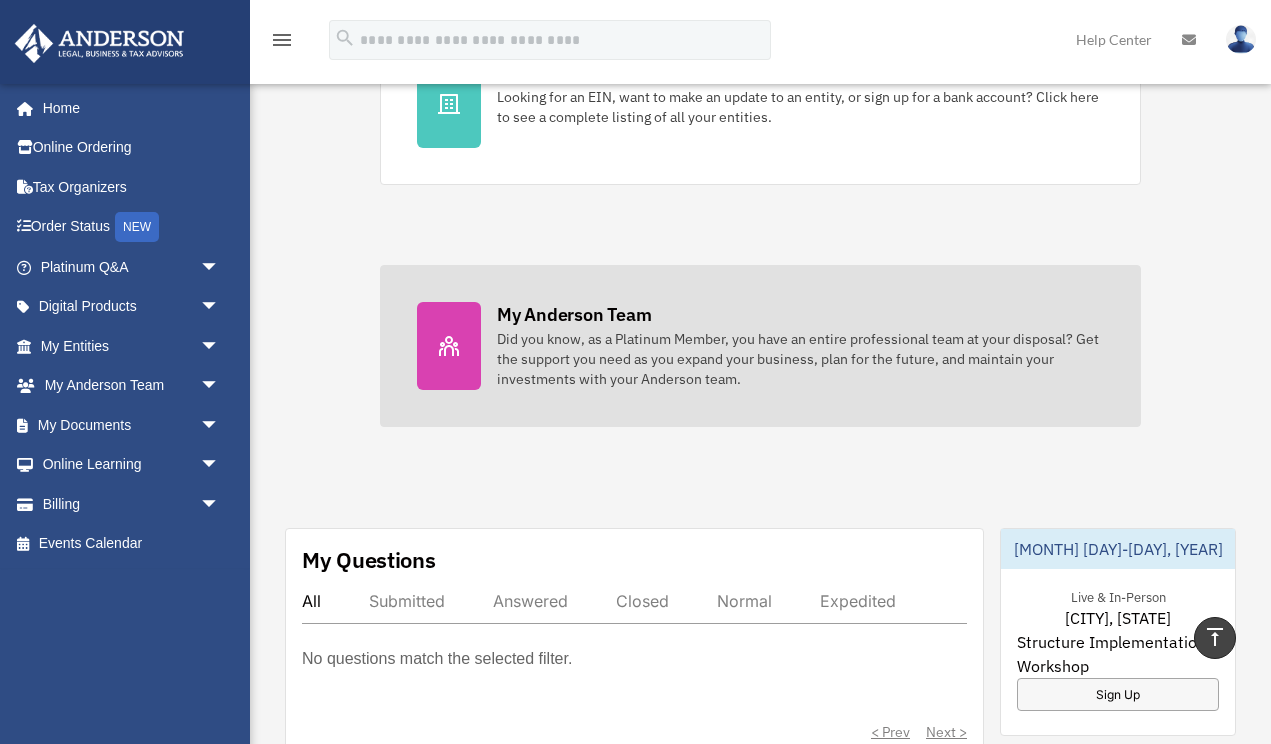 scroll, scrollTop: 727, scrollLeft: 0, axis: vertical 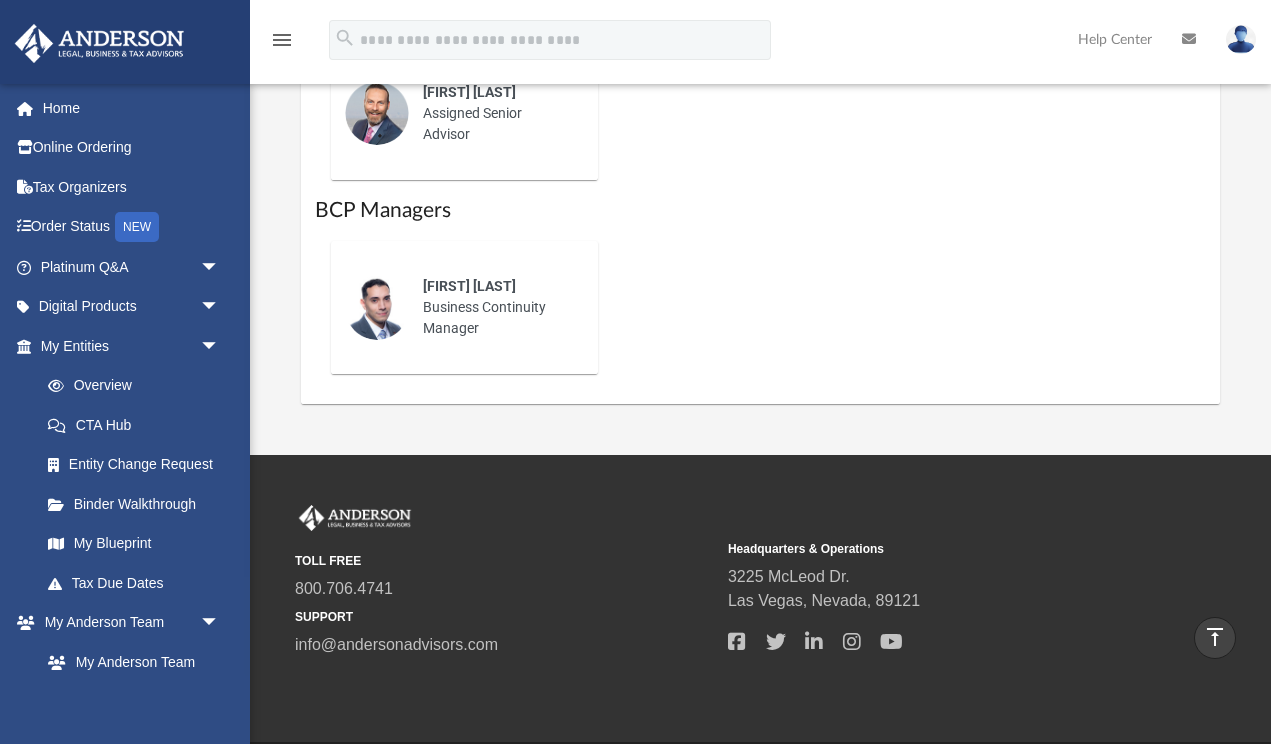 click on "Alfonso Andino  Business Continuity Manager" at bounding box center (496, 307) 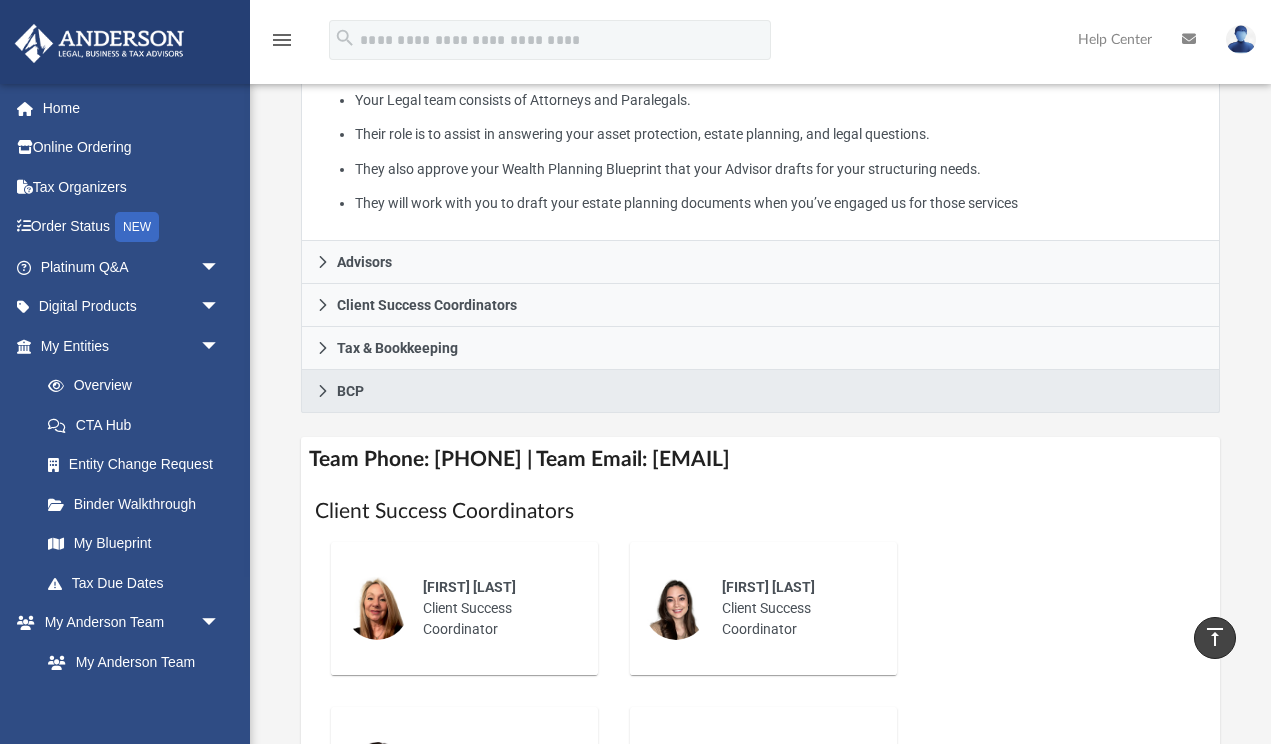 scroll, scrollTop: 478, scrollLeft: 0, axis: vertical 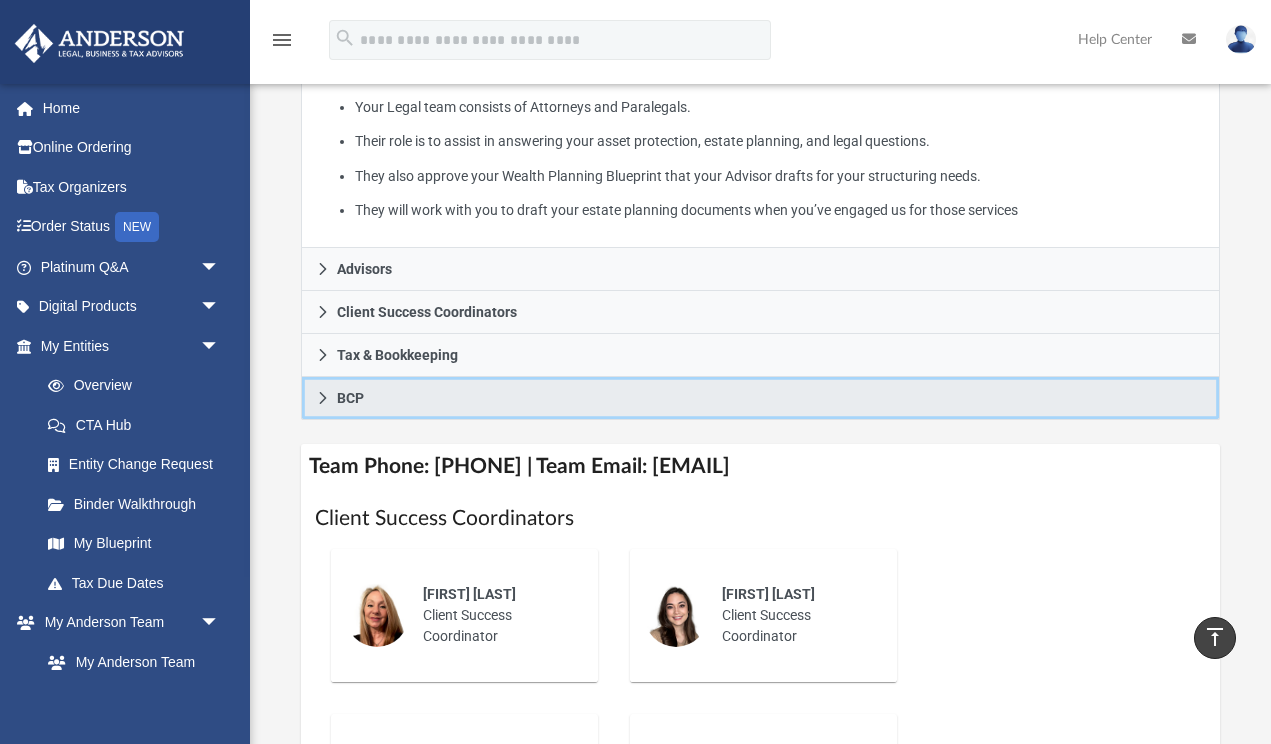 click 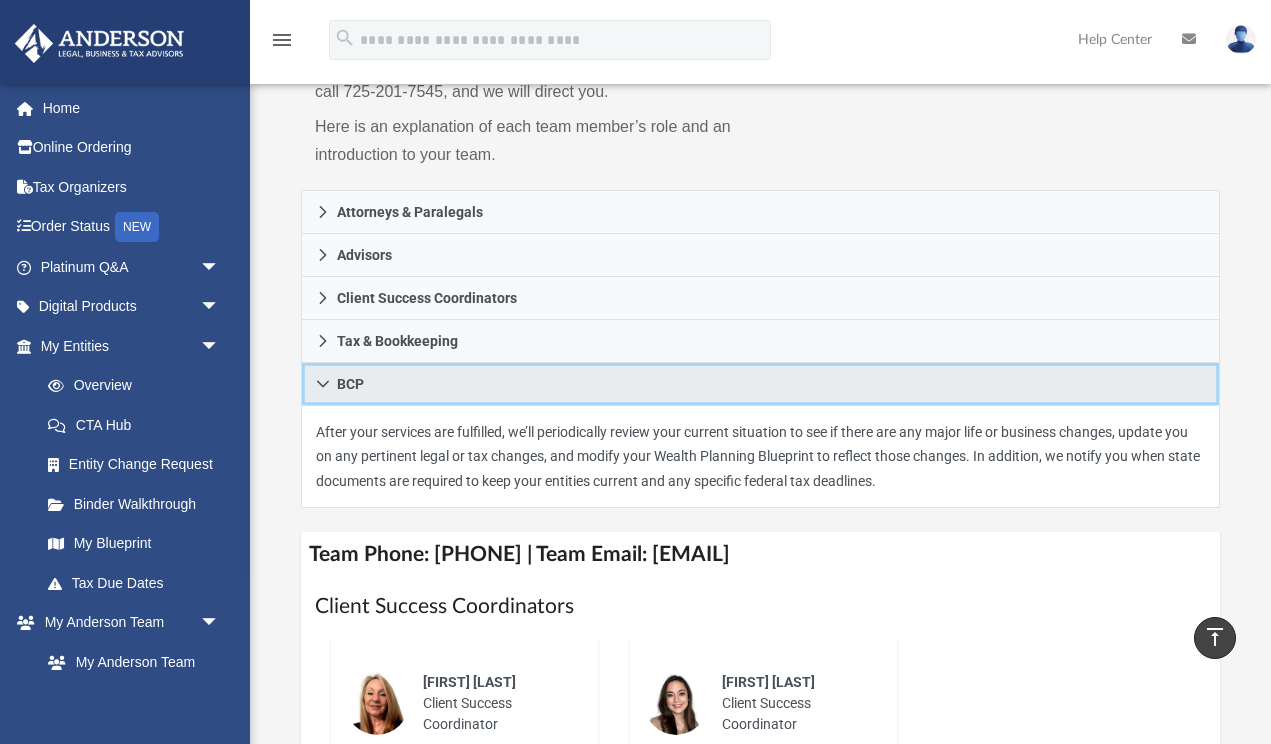 scroll, scrollTop: 291, scrollLeft: 0, axis: vertical 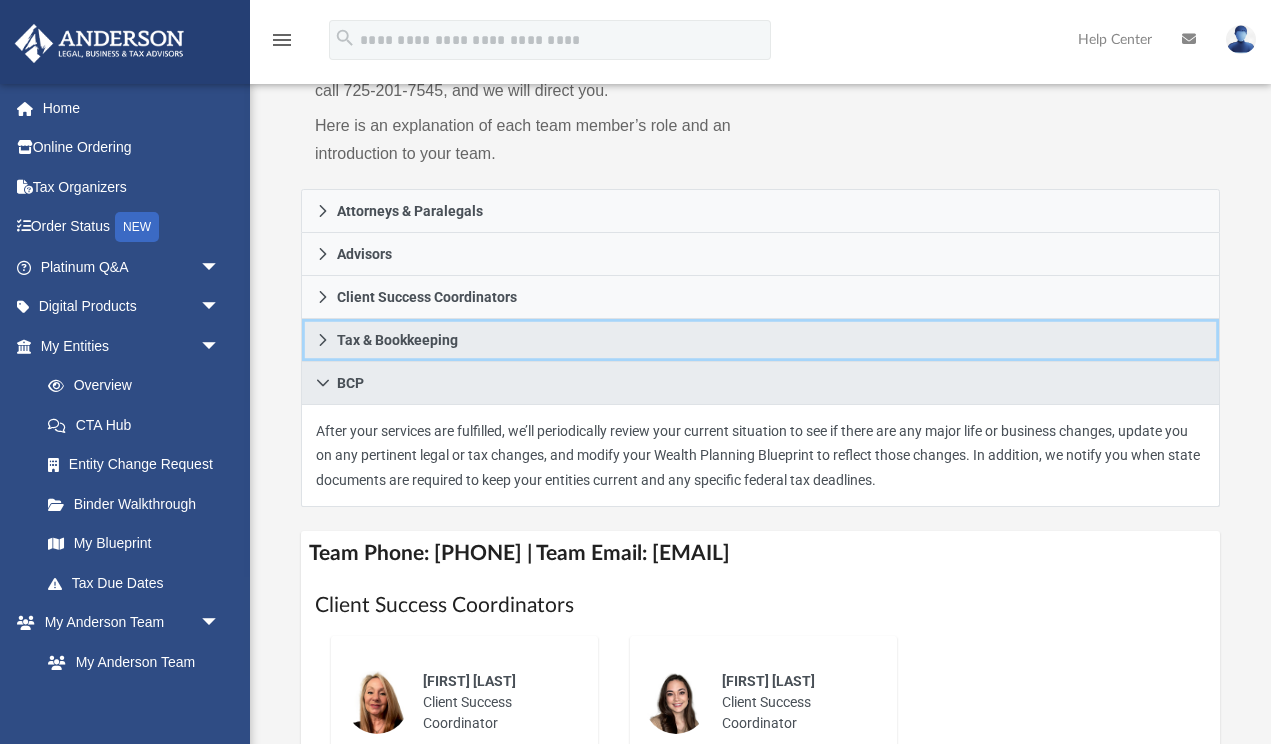 click on "Tax & Bookkeeping" at bounding box center [397, 340] 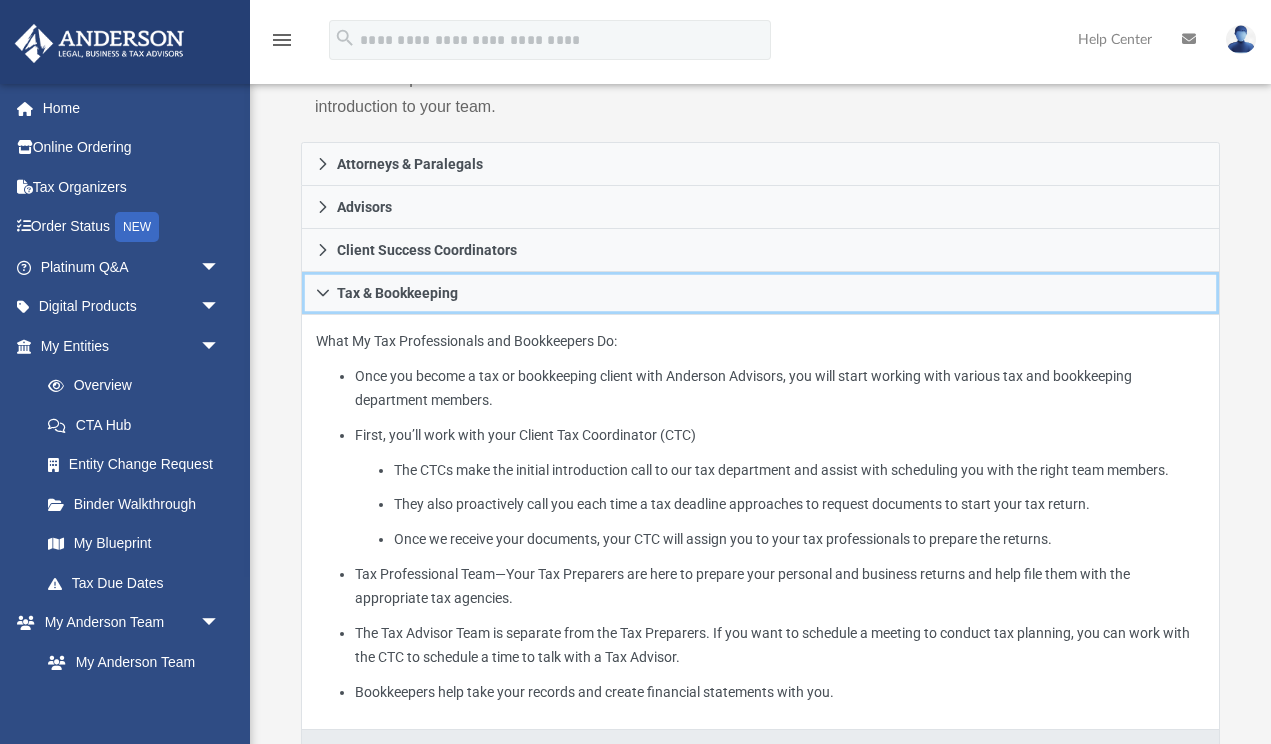 scroll, scrollTop: 348, scrollLeft: 0, axis: vertical 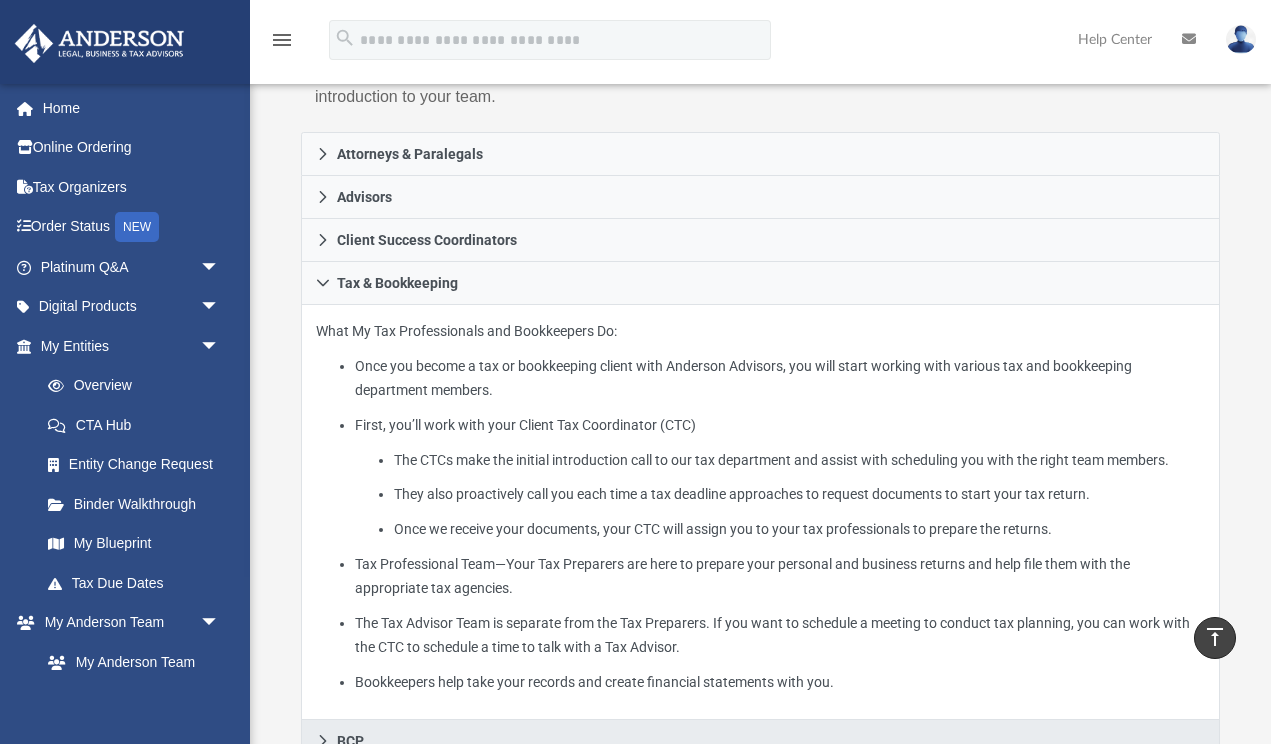 click on "They also proactively call you each time a tax deadline approaches to request documents to start your tax return." at bounding box center [799, 494] 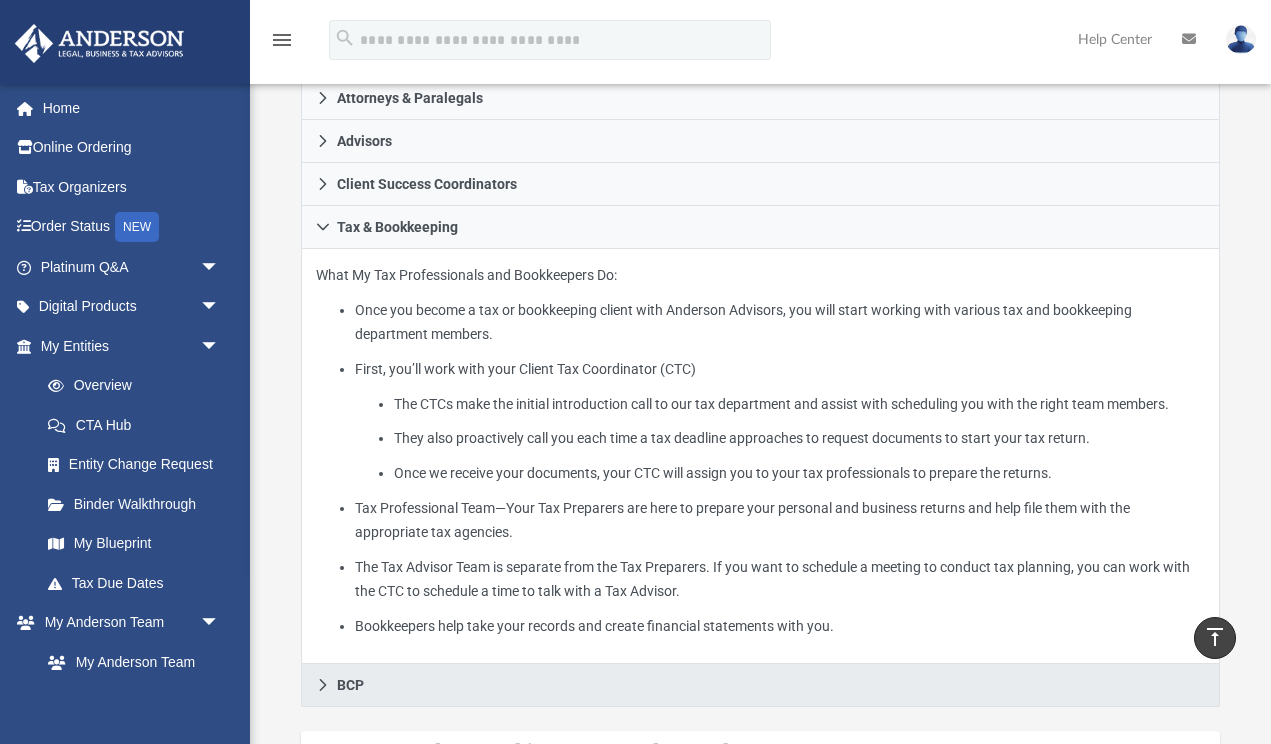 scroll, scrollTop: 404, scrollLeft: 0, axis: vertical 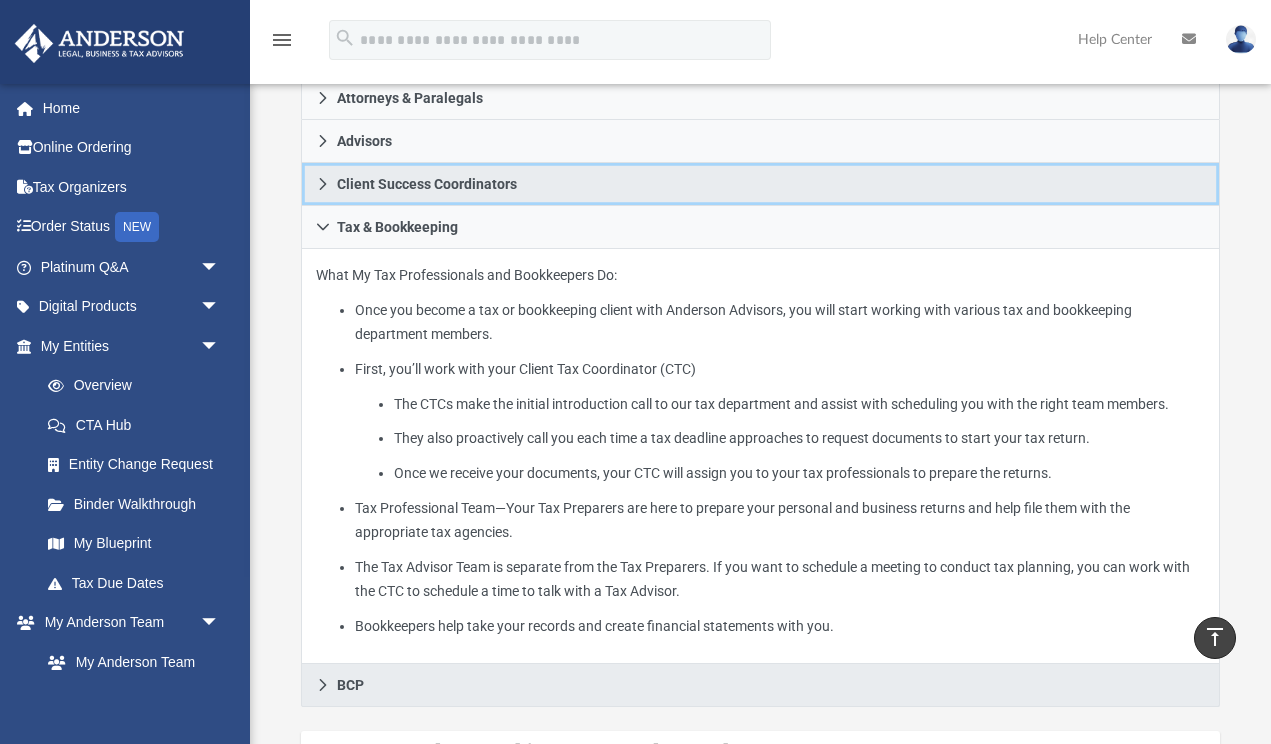 click on "Client Success Coordinators" at bounding box center [760, 184] 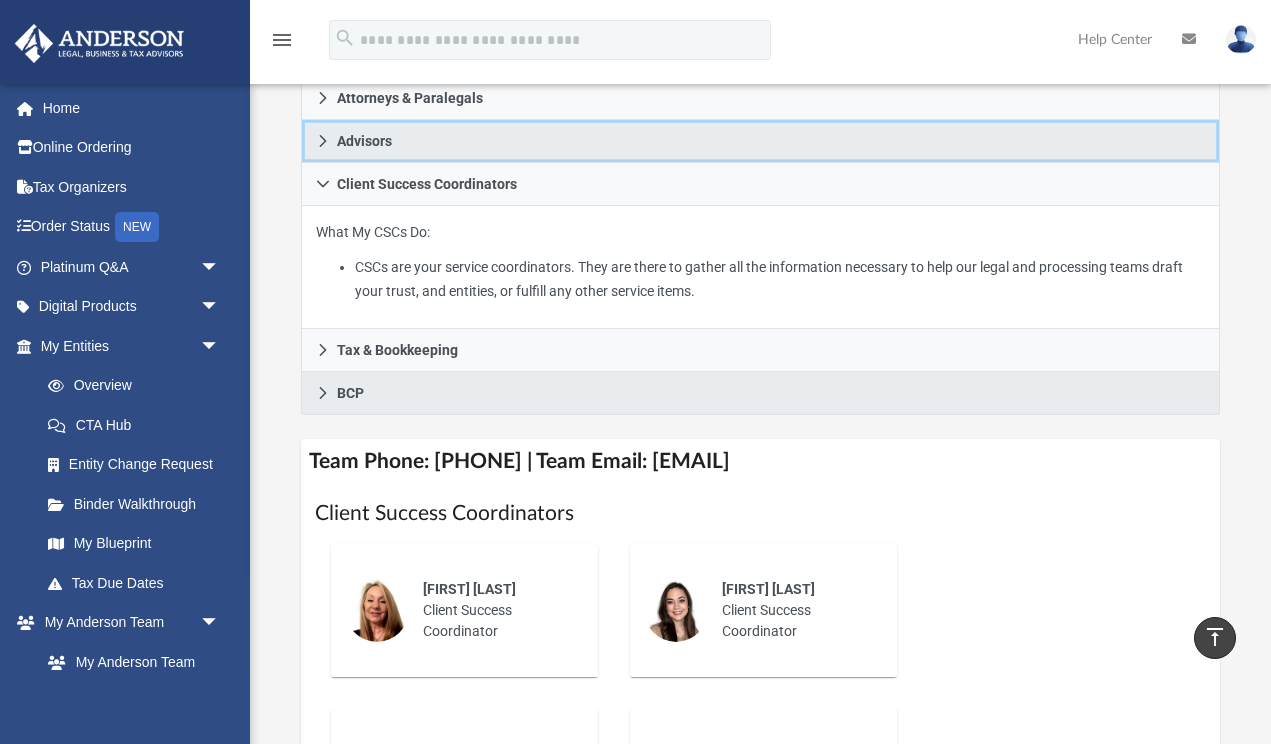 click 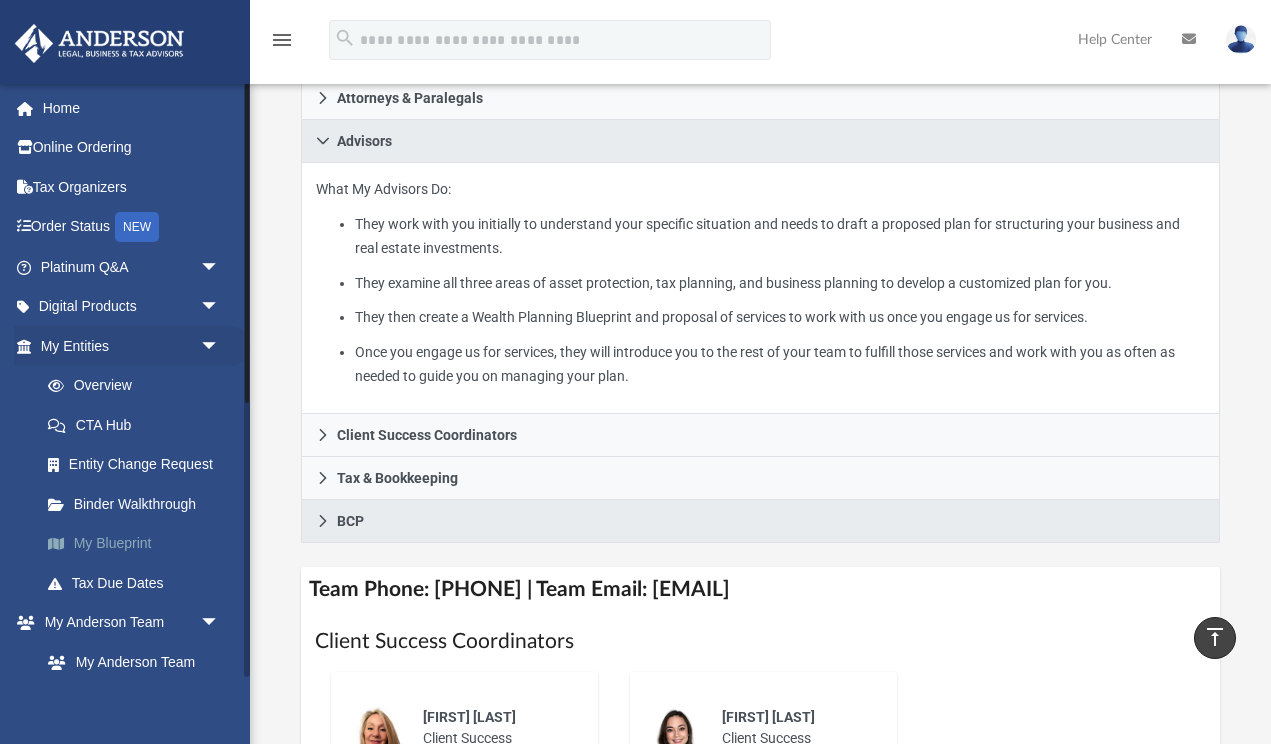 click on "My Blueprint" at bounding box center [139, 544] 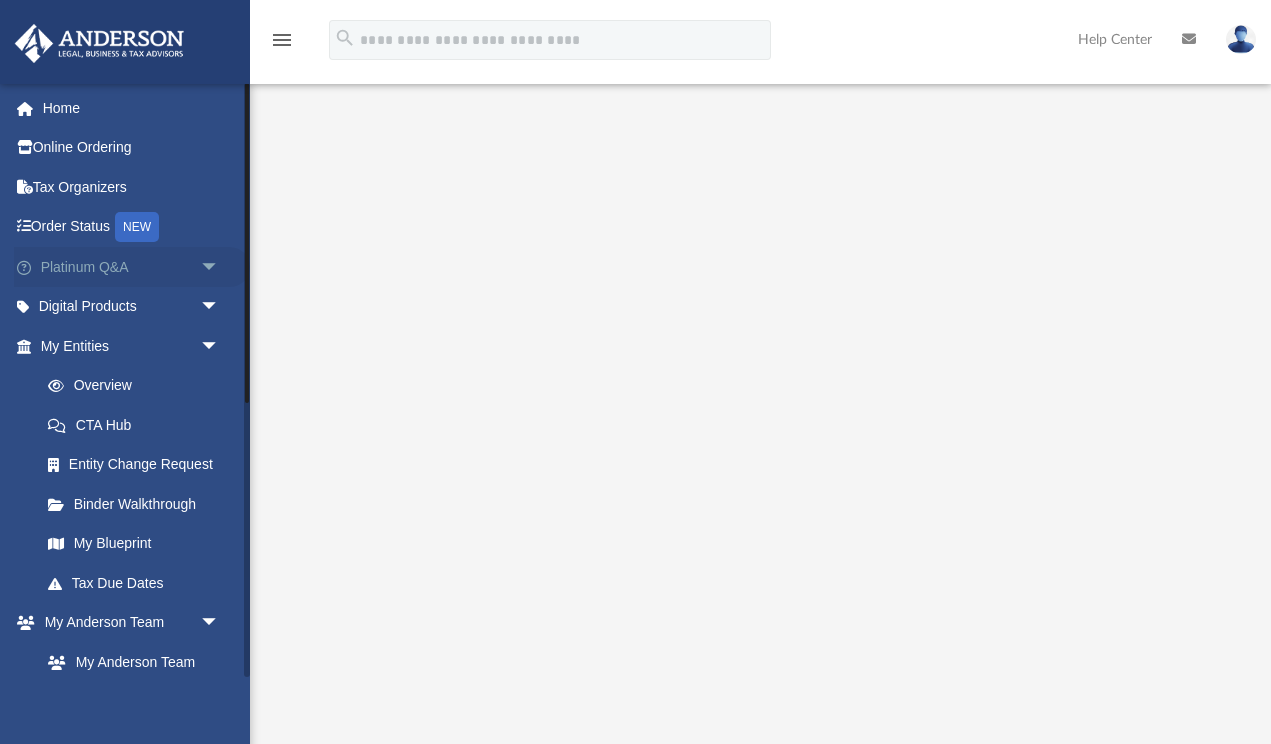 click on "arrow_drop_down" at bounding box center [220, 267] 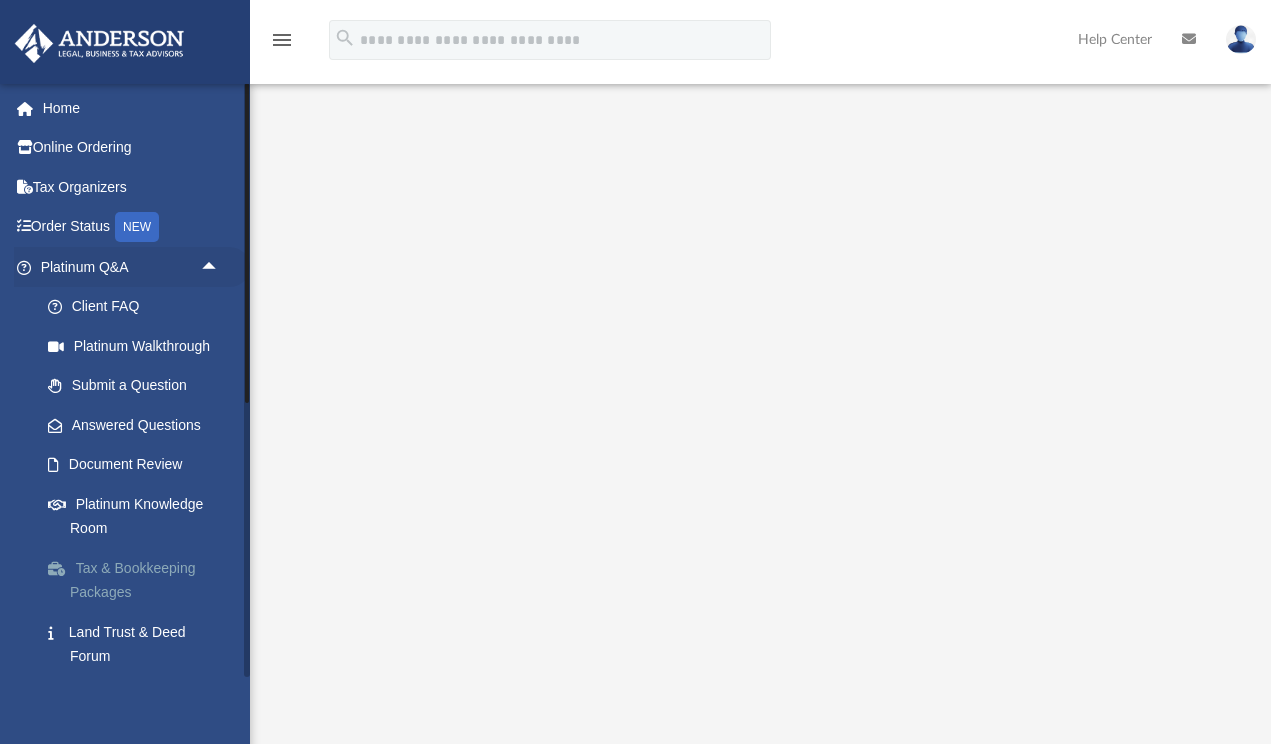 click on "Tax & Bookkeeping Packages" at bounding box center [139, 580] 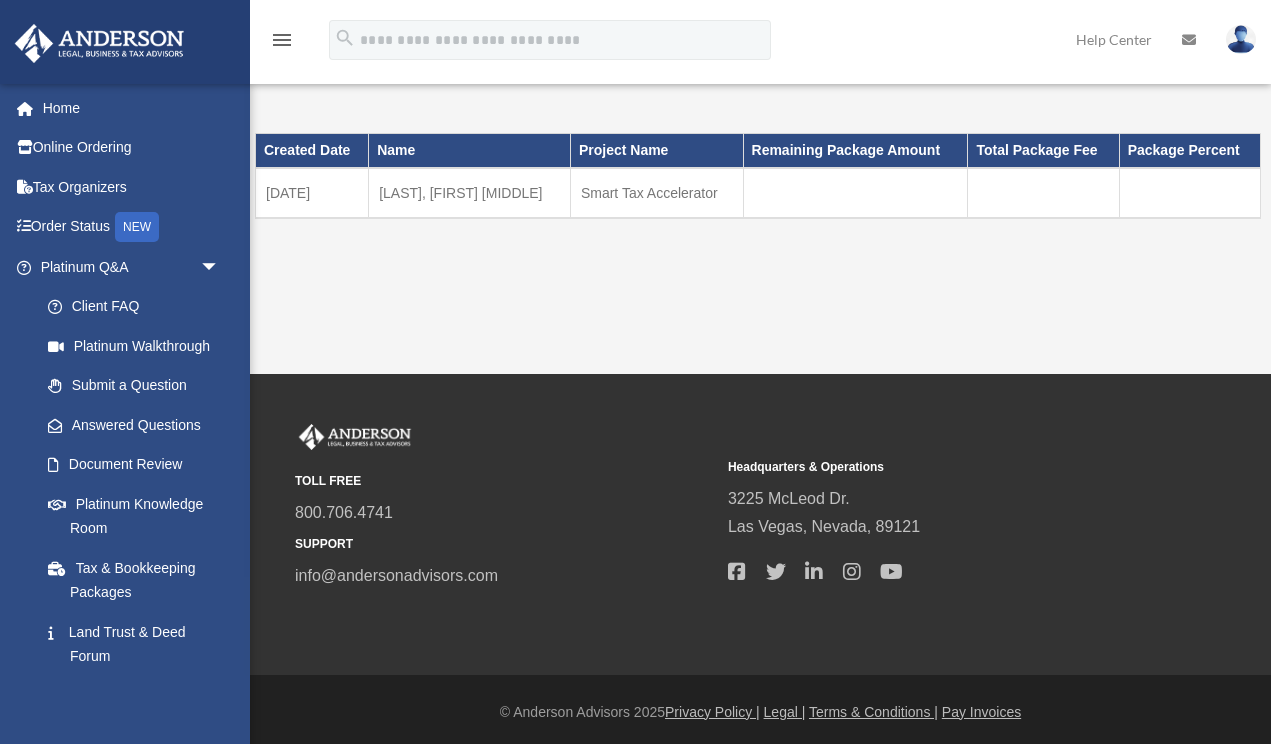 scroll, scrollTop: 0, scrollLeft: 0, axis: both 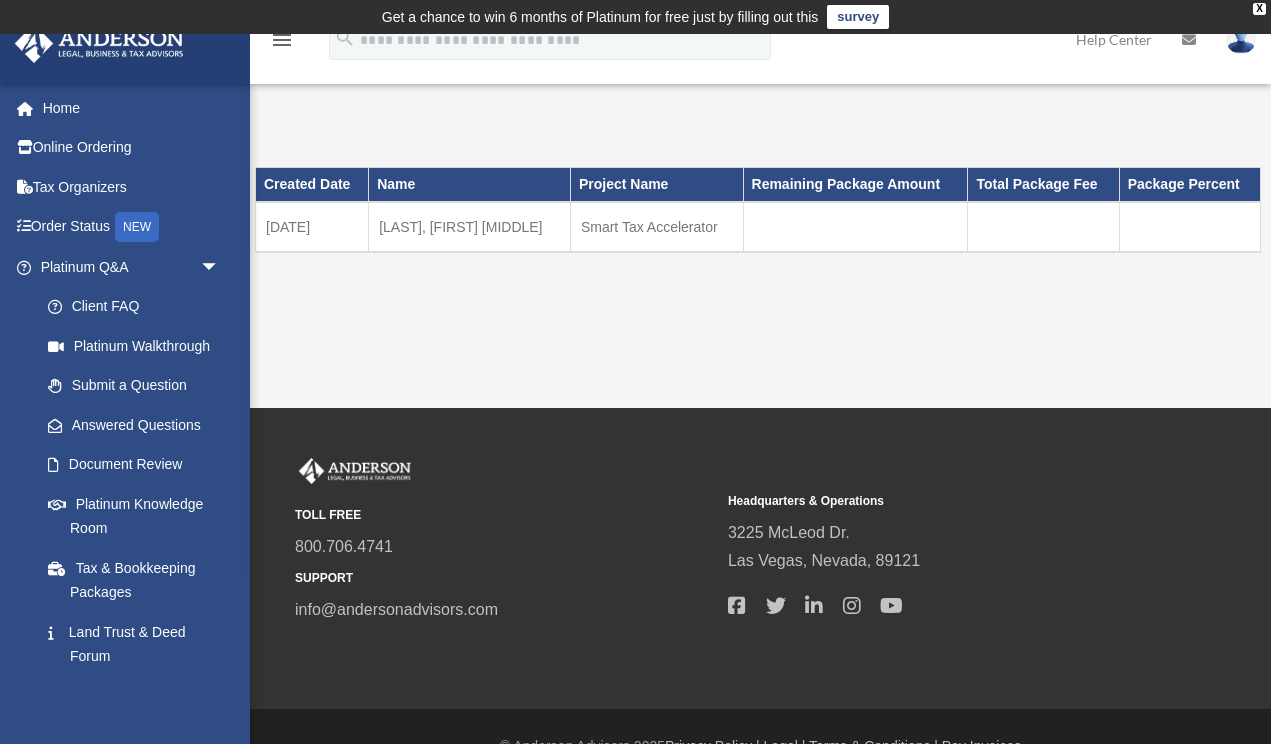click on "Chavarria, Erica R. & Jesus" at bounding box center [470, 227] 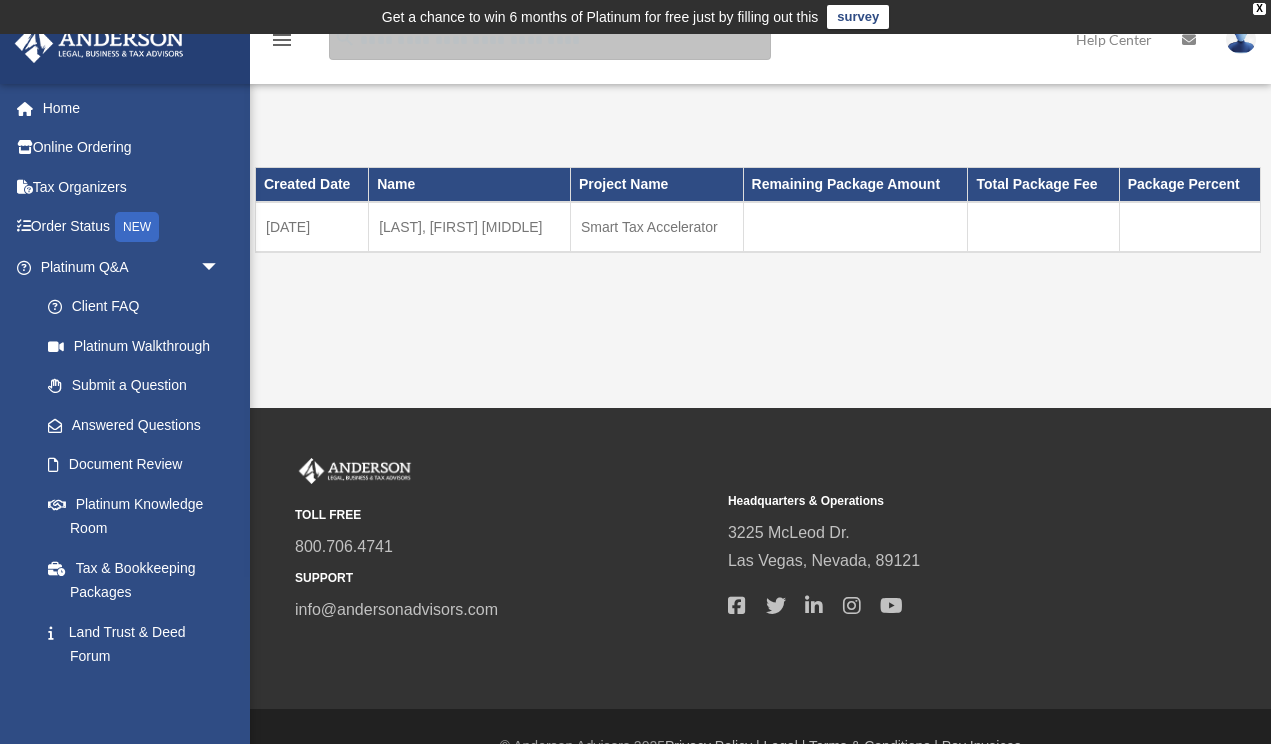 click at bounding box center [550, 40] 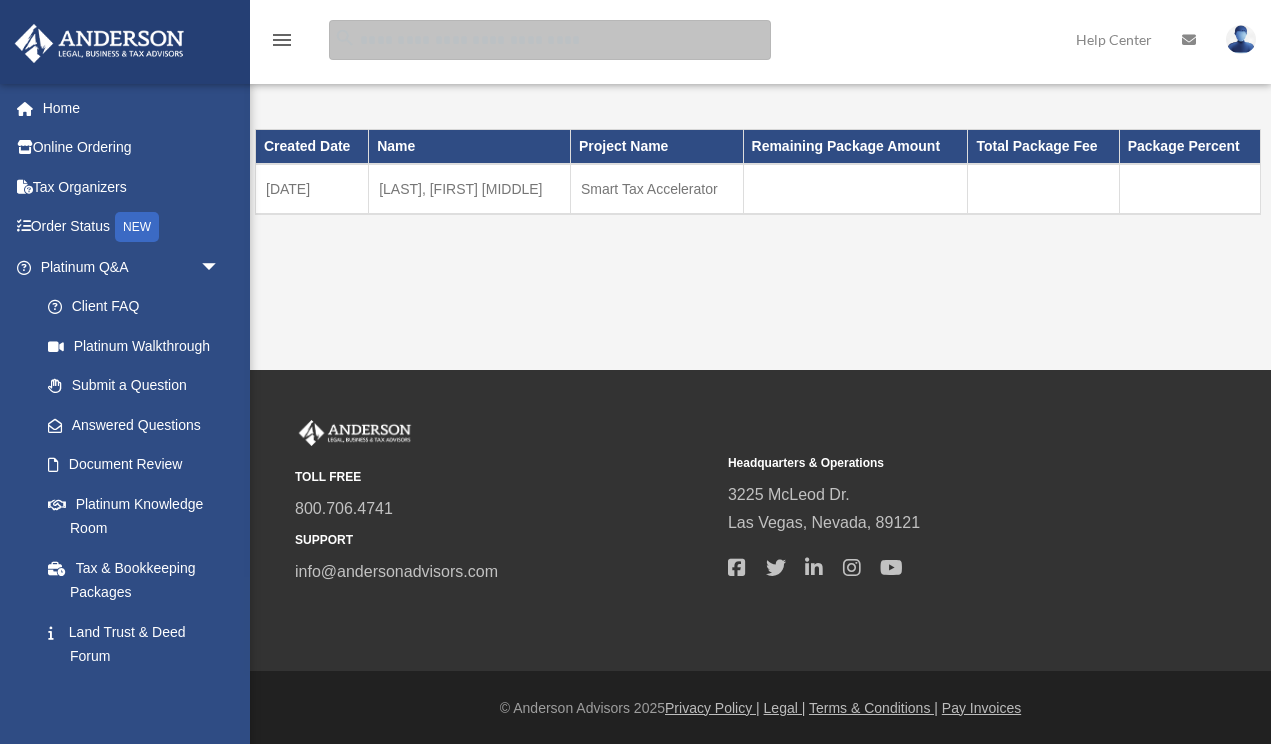 scroll, scrollTop: 37, scrollLeft: 0, axis: vertical 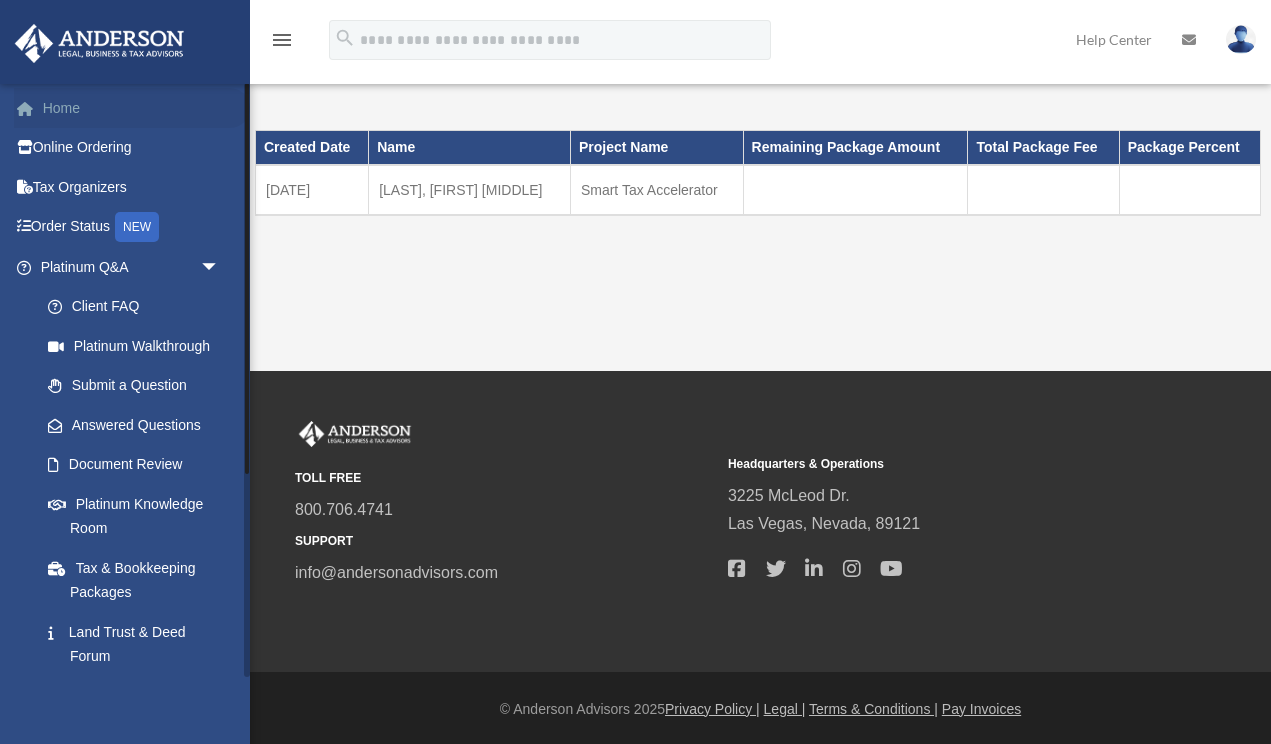click on "Home" at bounding box center [132, 108] 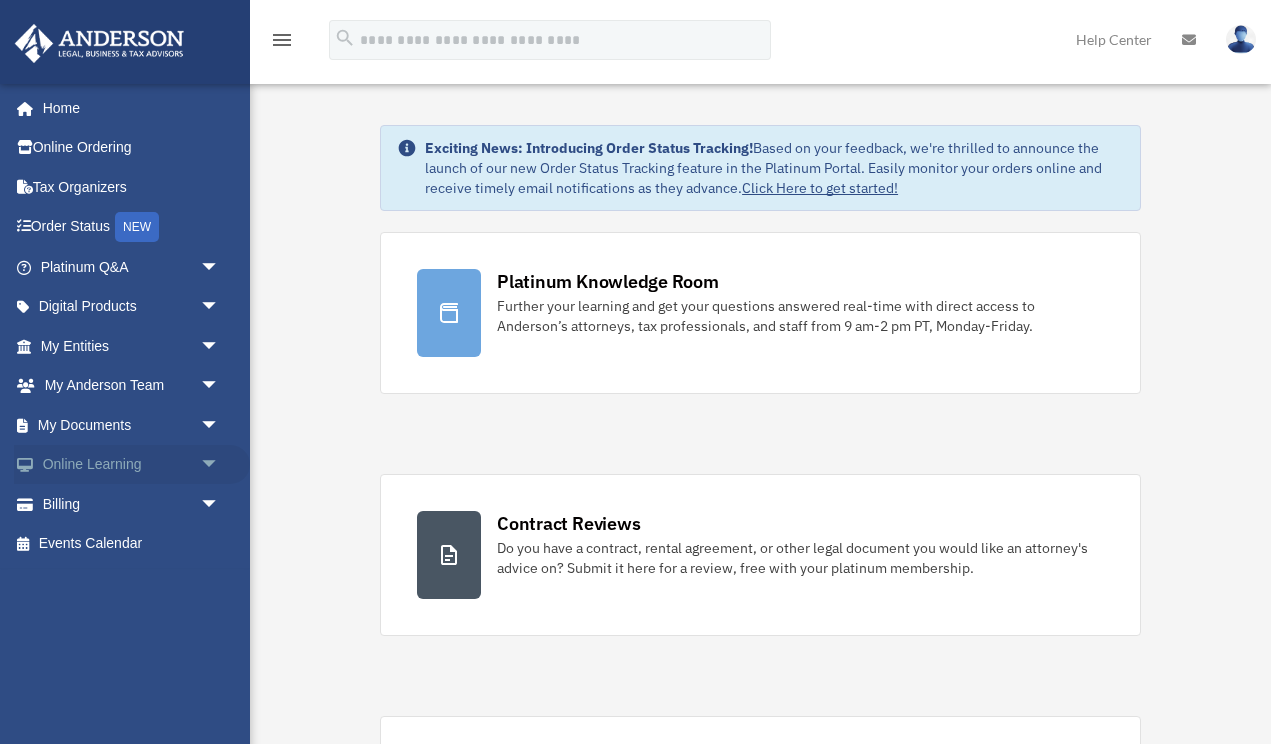 scroll, scrollTop: 0, scrollLeft: 0, axis: both 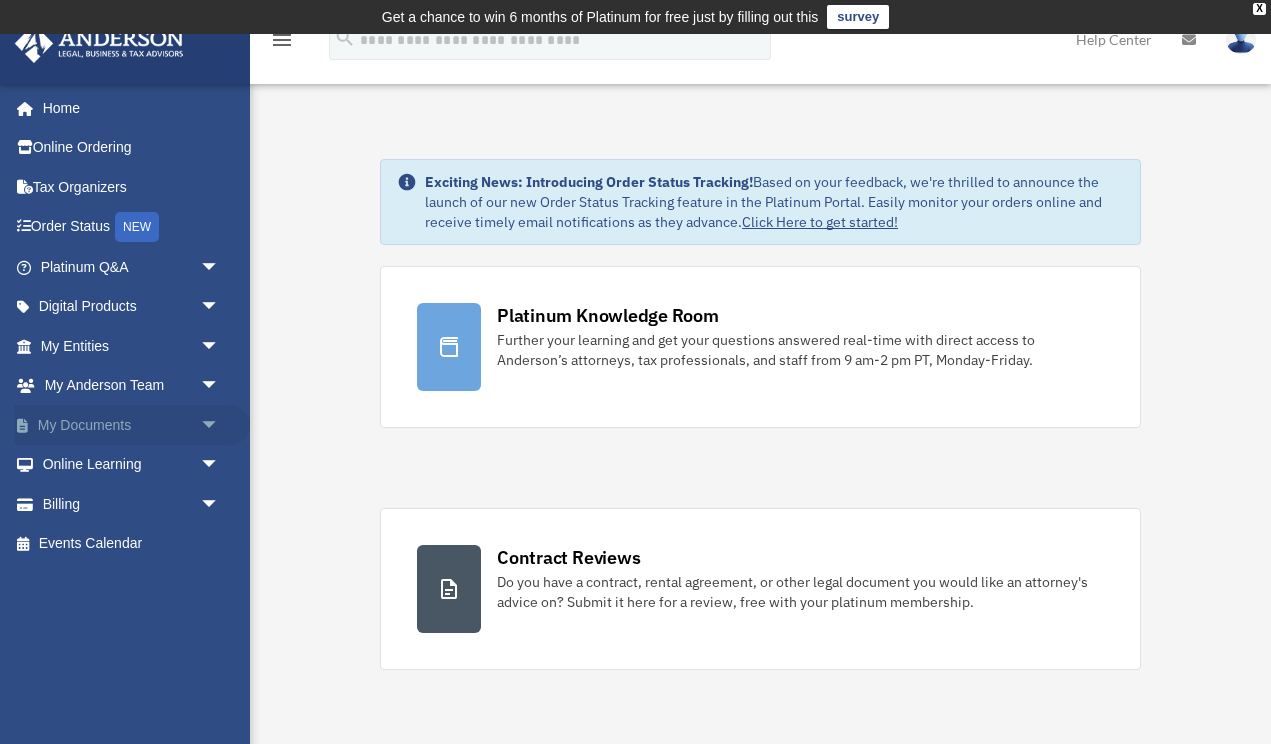 click on "arrow_drop_down" at bounding box center [220, 425] 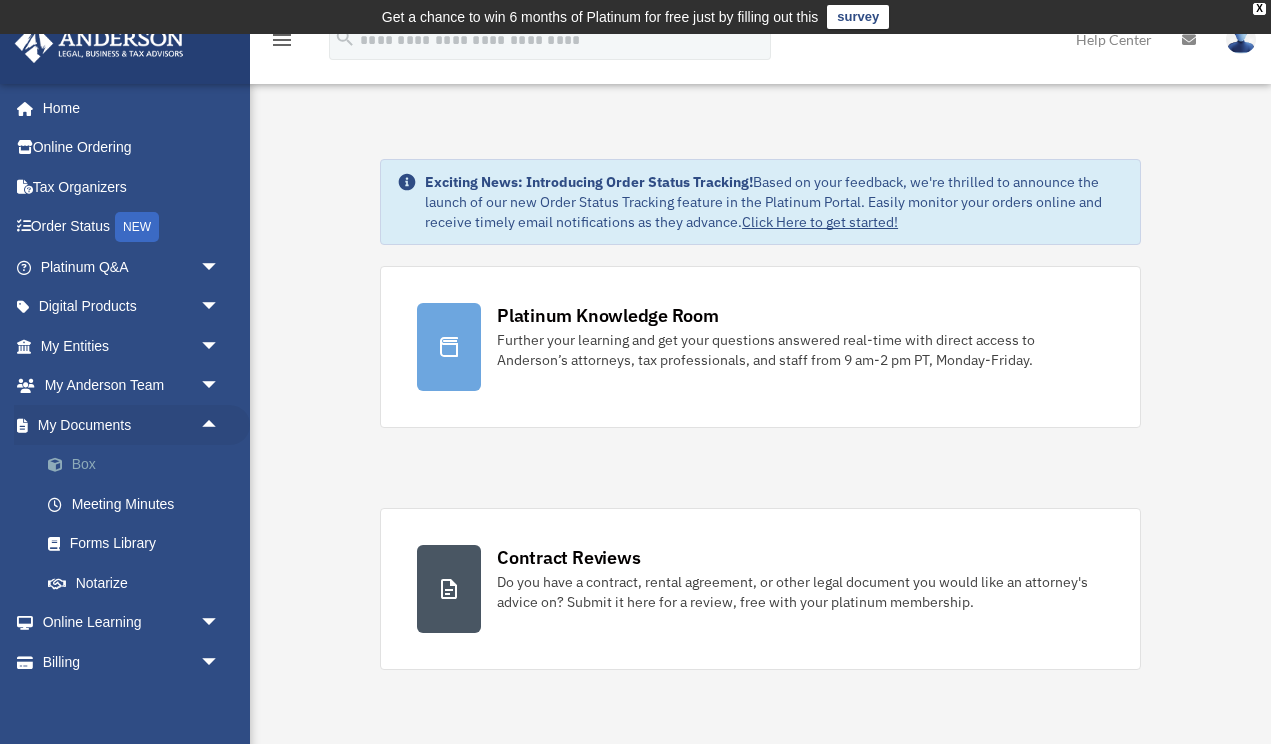 click on "Box" at bounding box center [139, 465] 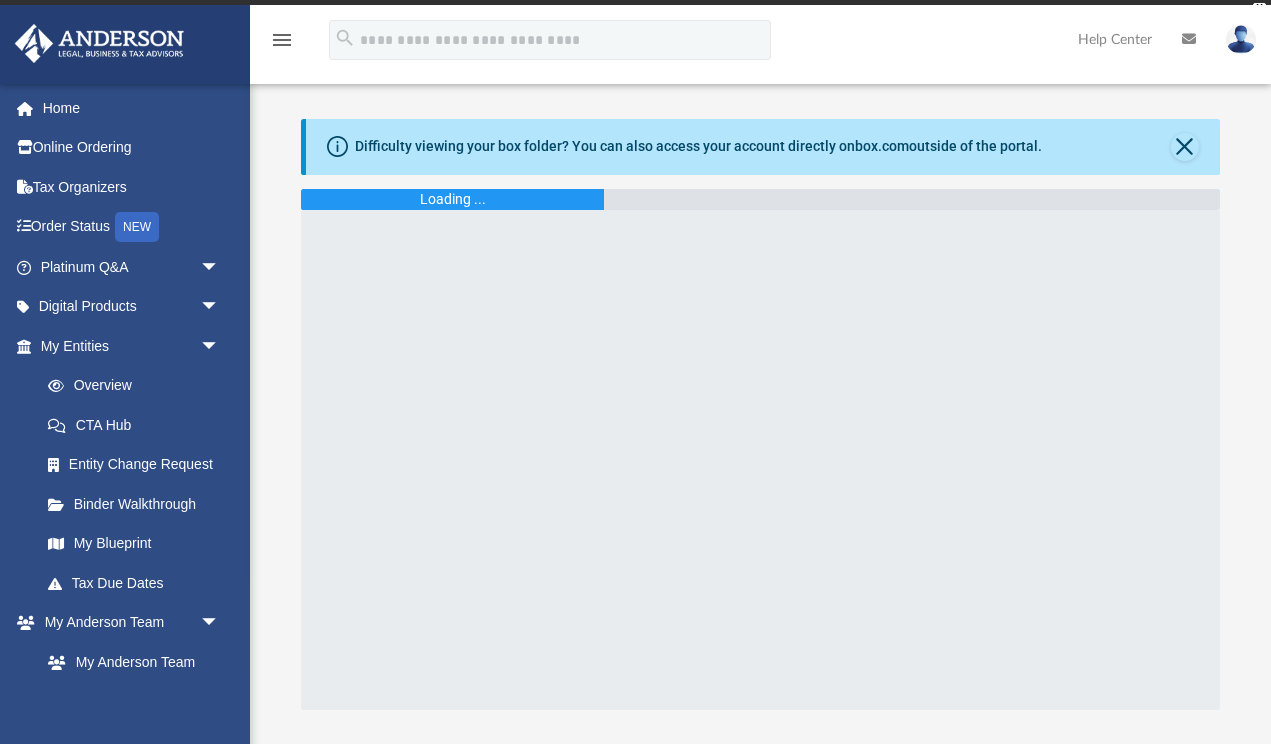 scroll, scrollTop: 0, scrollLeft: 0, axis: both 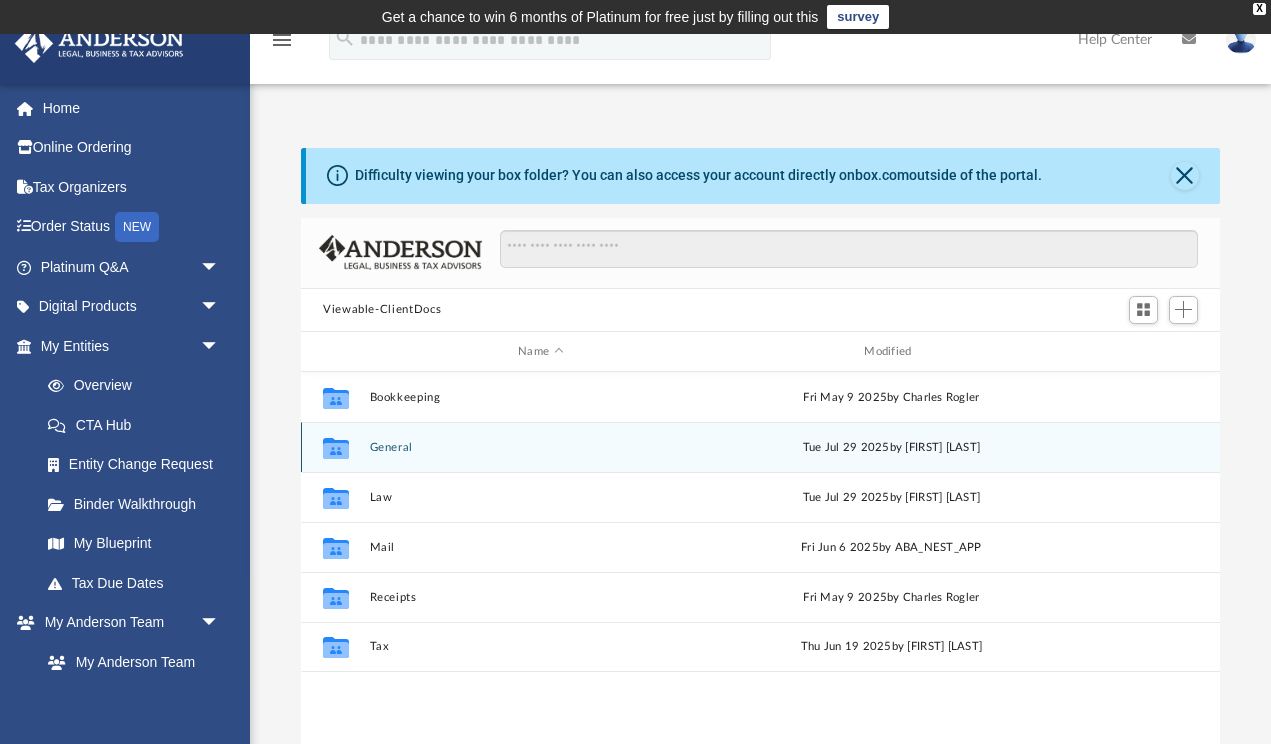 click on "General" at bounding box center (541, 447) 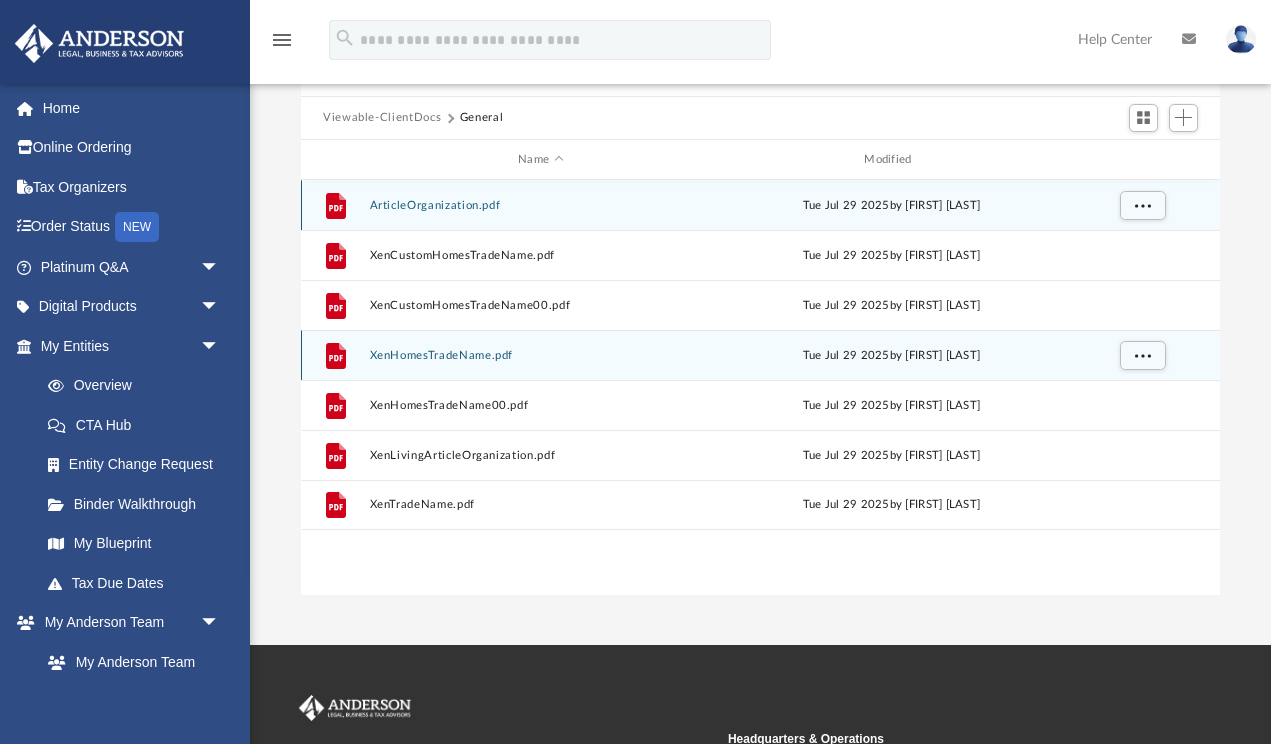 scroll, scrollTop: 201, scrollLeft: 0, axis: vertical 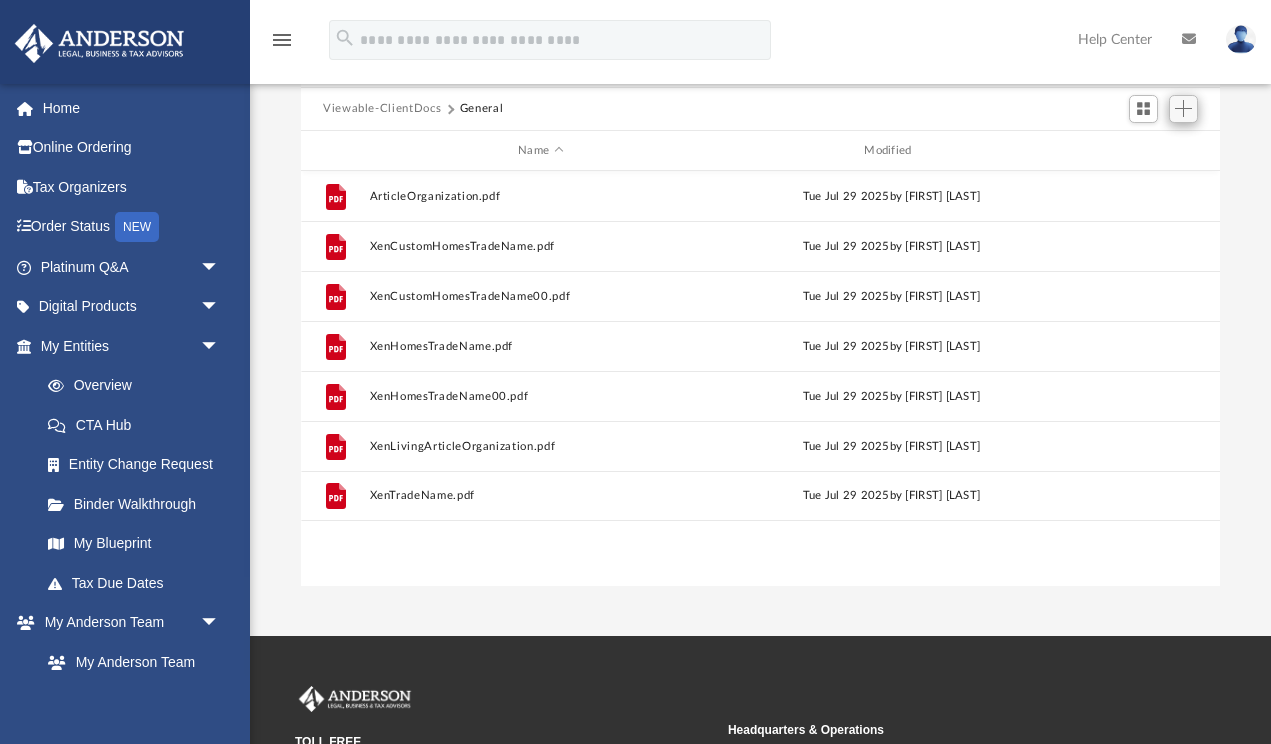 click at bounding box center (1183, 108) 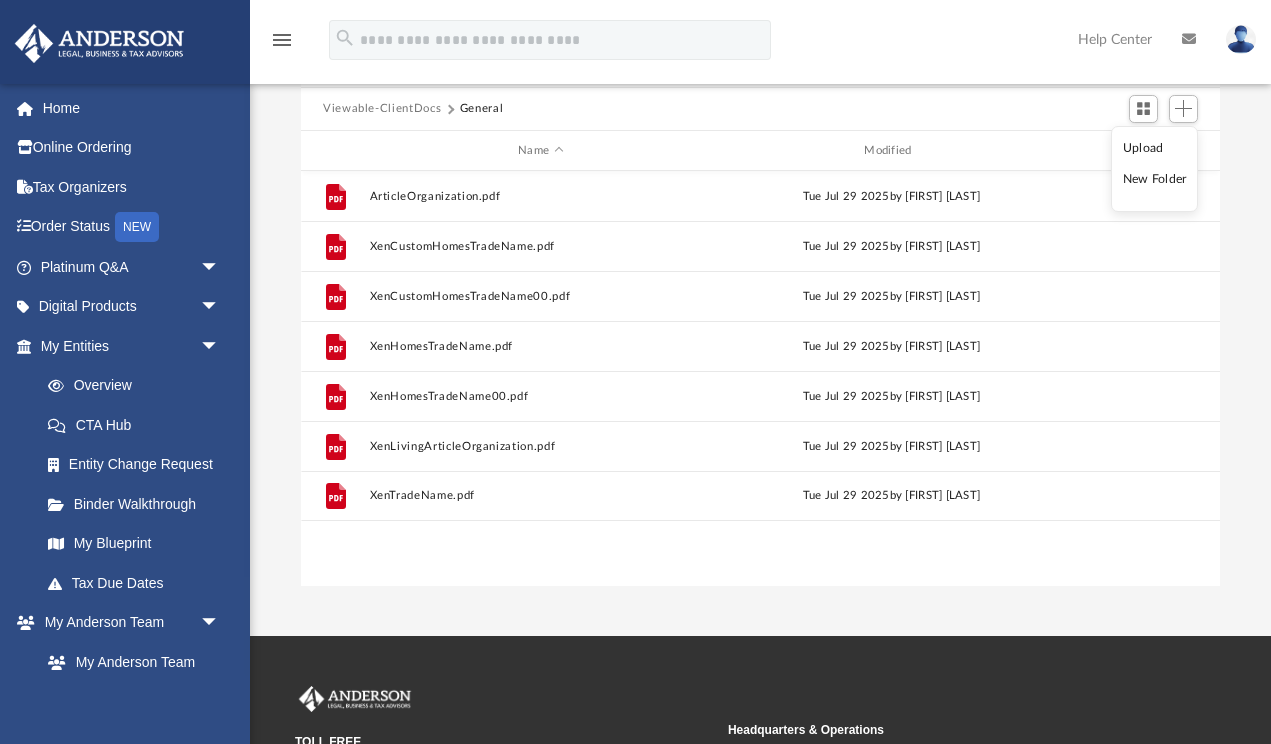 click on "Upload" at bounding box center [1155, 148] 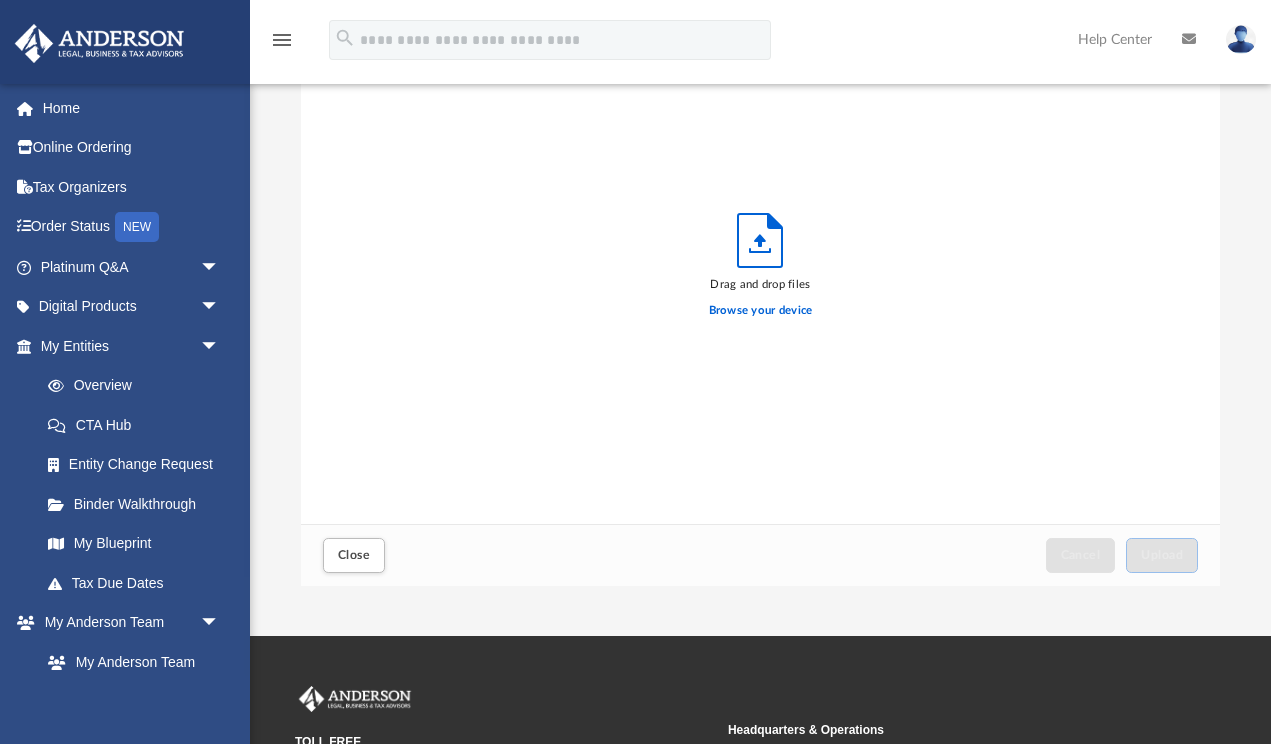 scroll, scrollTop: 1, scrollLeft: 1, axis: both 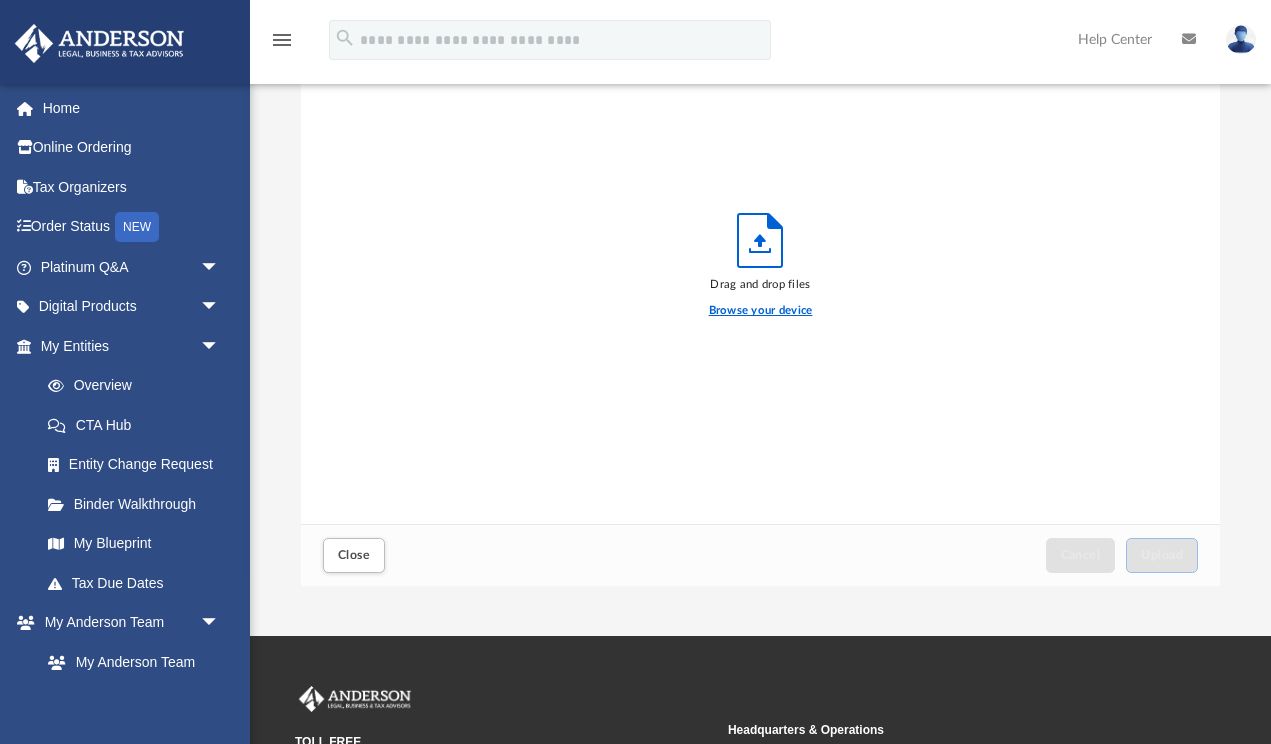 click on "Browse your device" at bounding box center [761, 311] 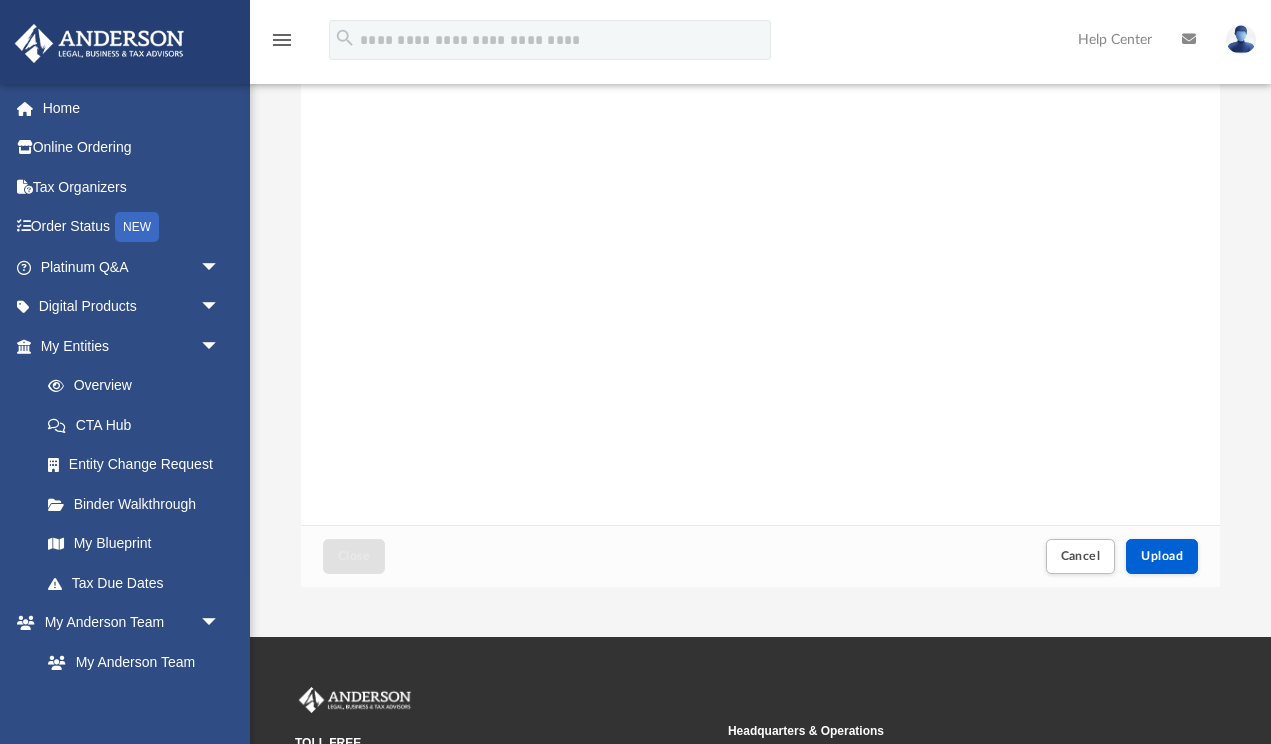 scroll, scrollTop: 205, scrollLeft: 0, axis: vertical 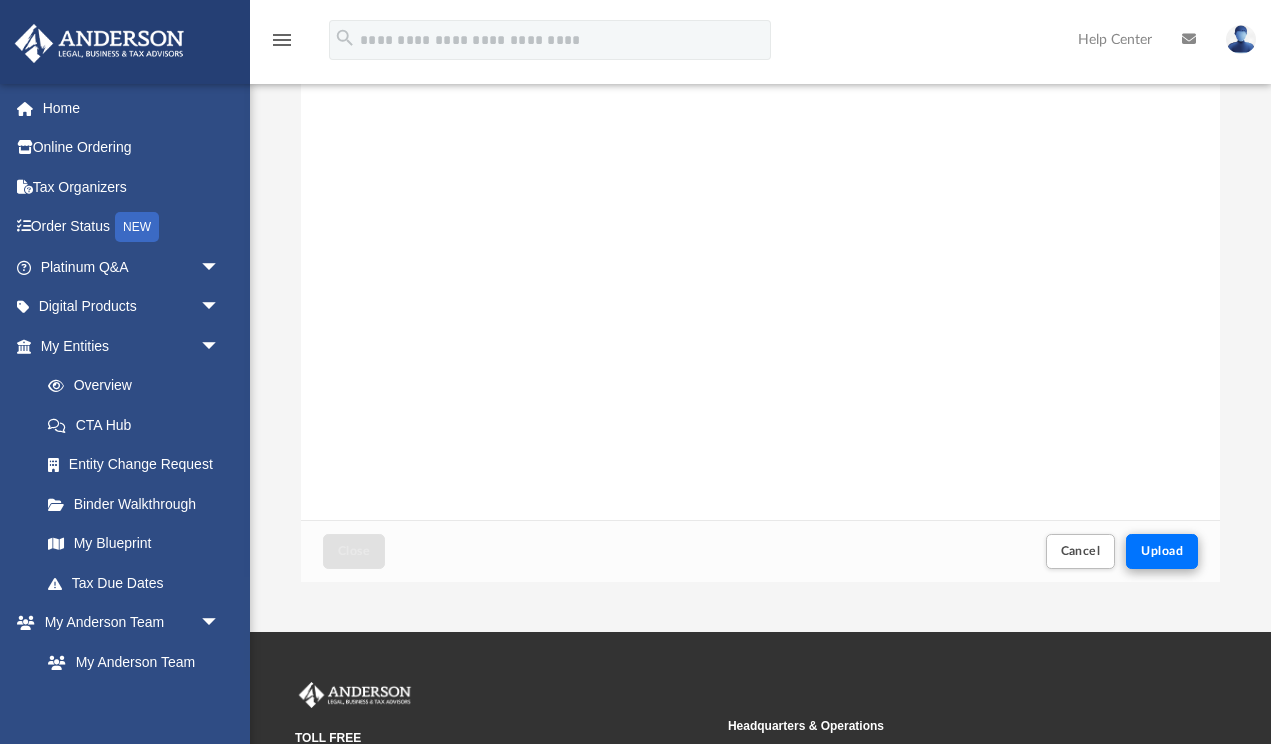 click on "Upload" at bounding box center (1162, 551) 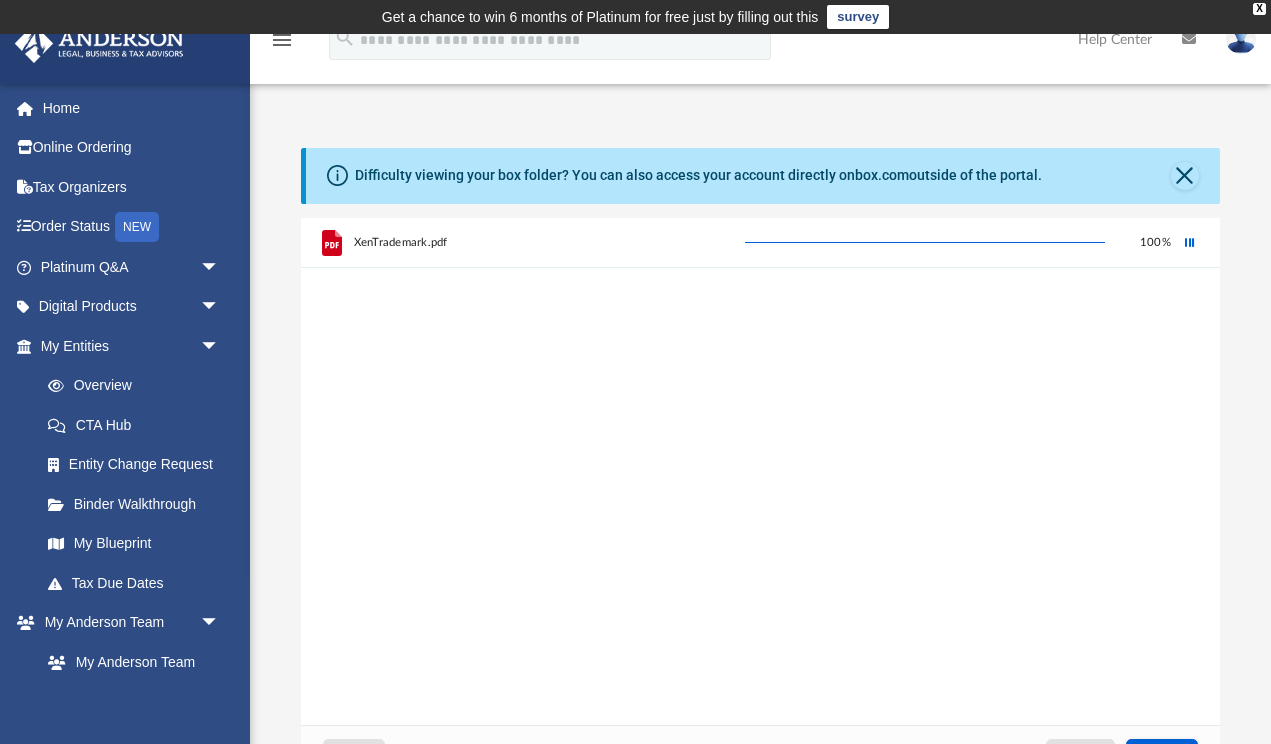 scroll, scrollTop: 0, scrollLeft: 0, axis: both 